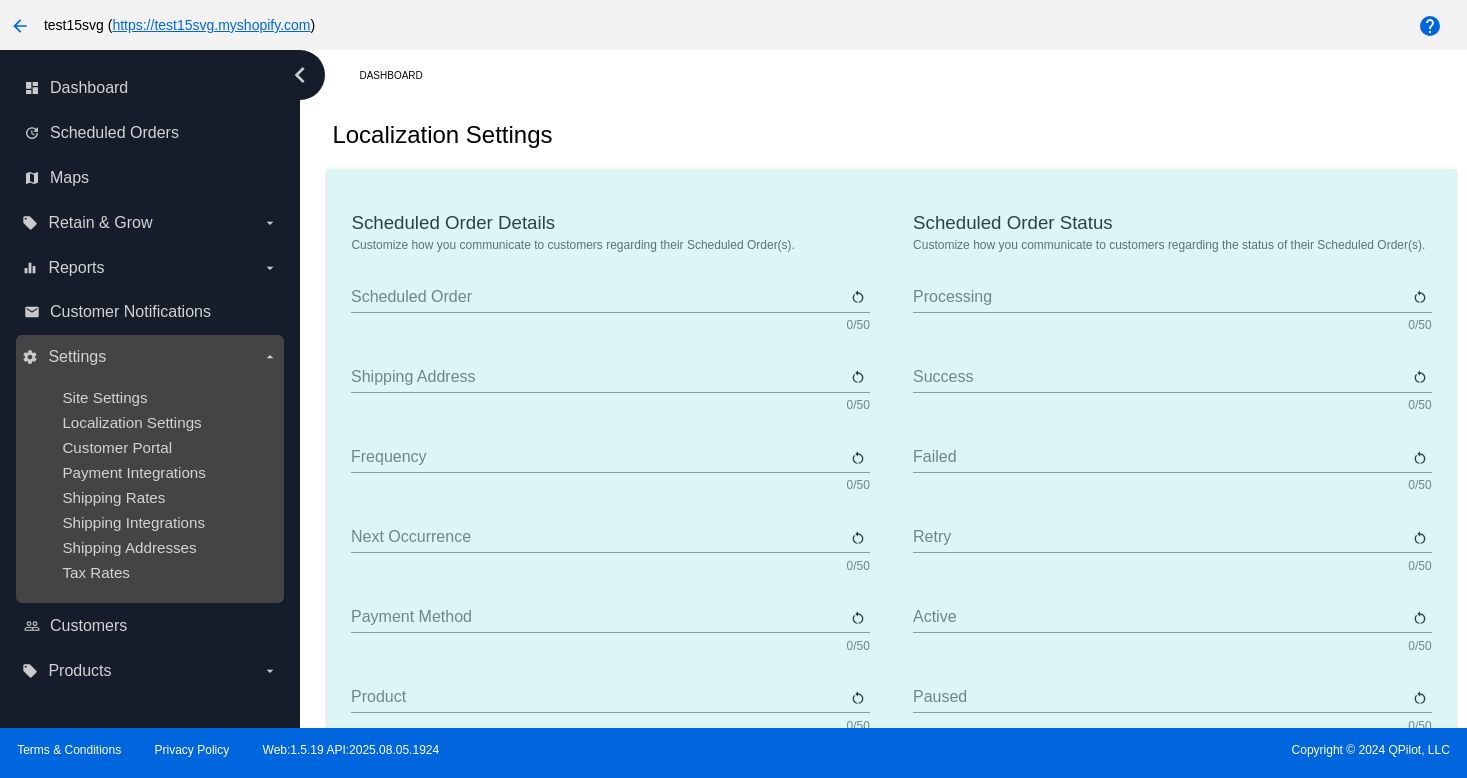 scroll, scrollTop: 0, scrollLeft: 0, axis: both 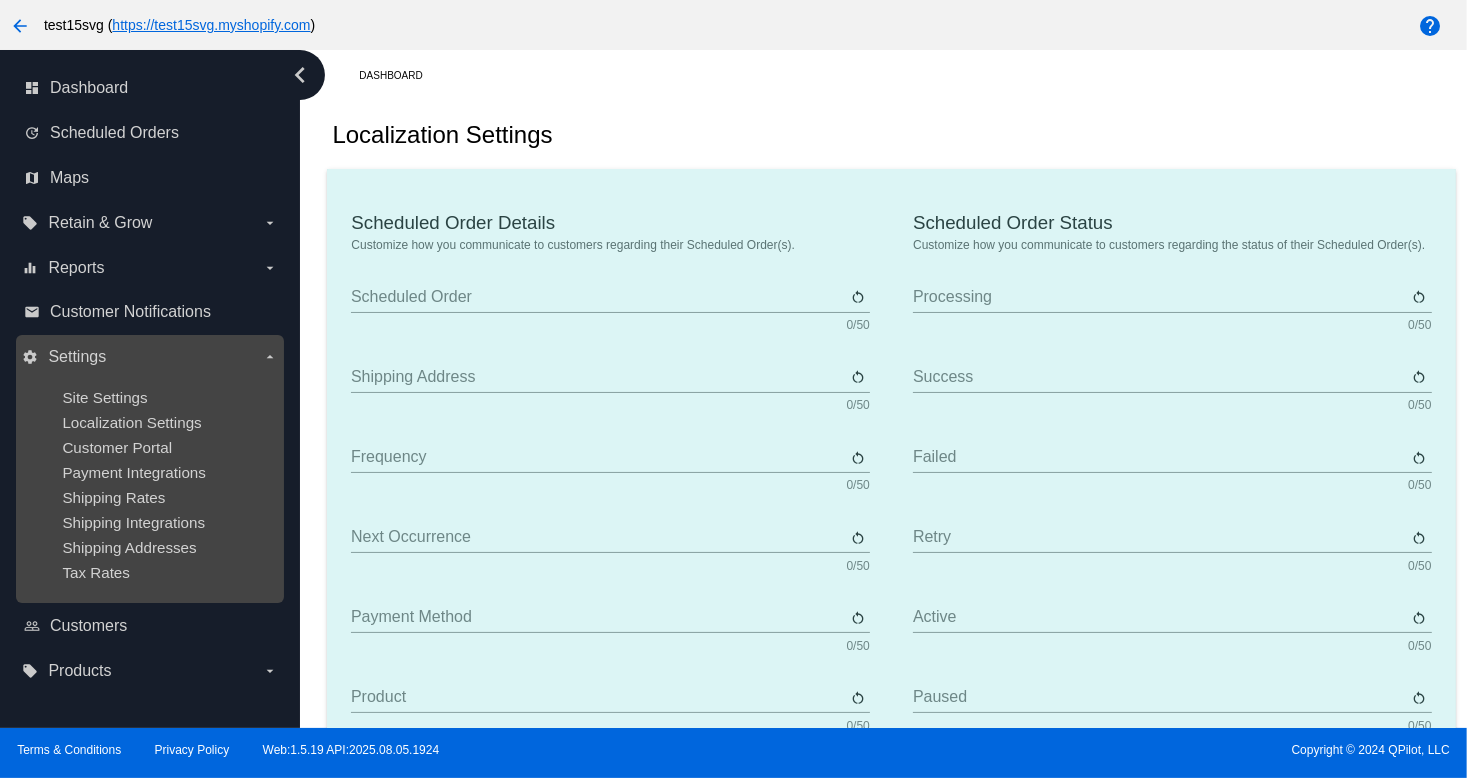 click on "Site Settings
Localization Settings
Customer Portal
Payment Integrations
Shipping Rates
Shipping Integrations
Shipping Addresses
Tax Rates" at bounding box center (149, 485) 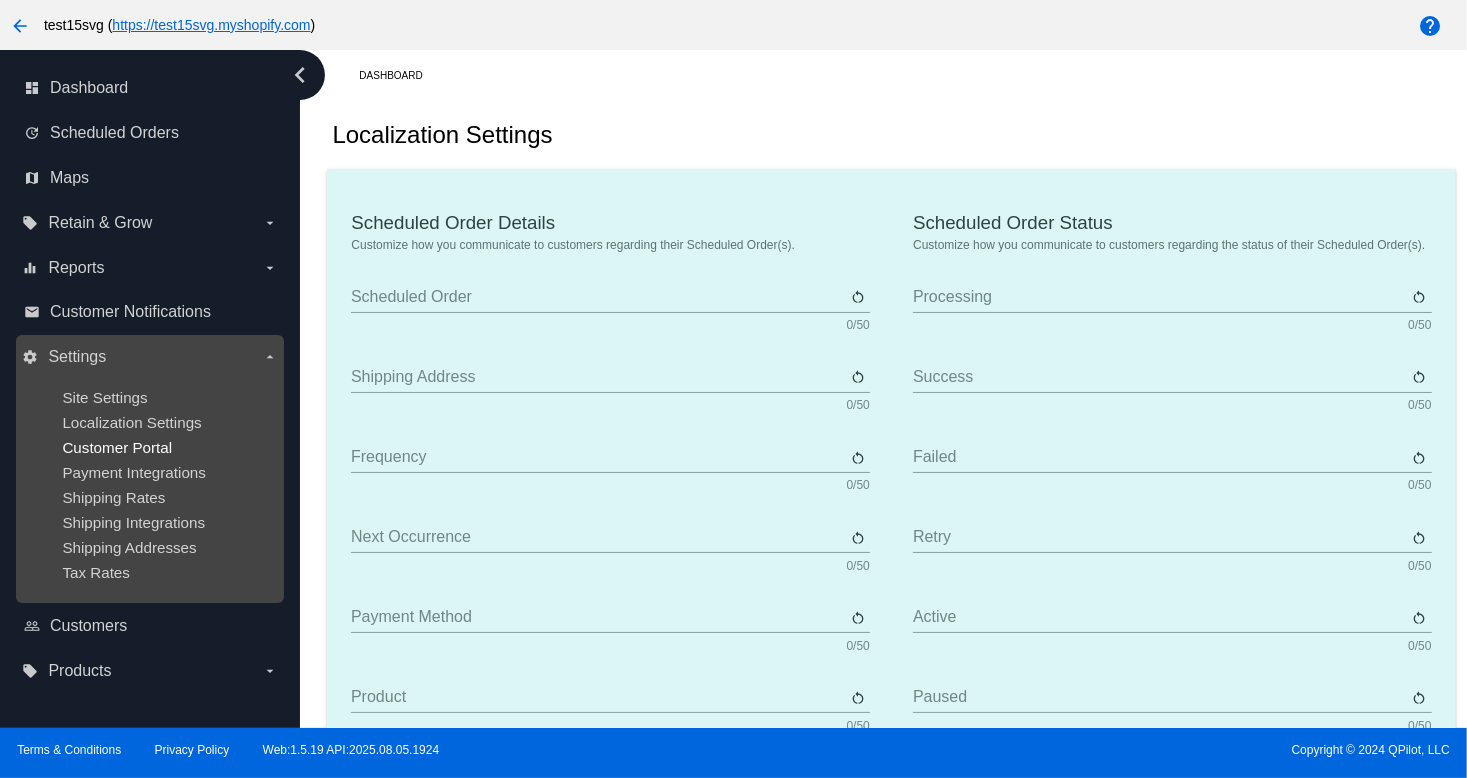 click on "Customer Portal" at bounding box center [117, 447] 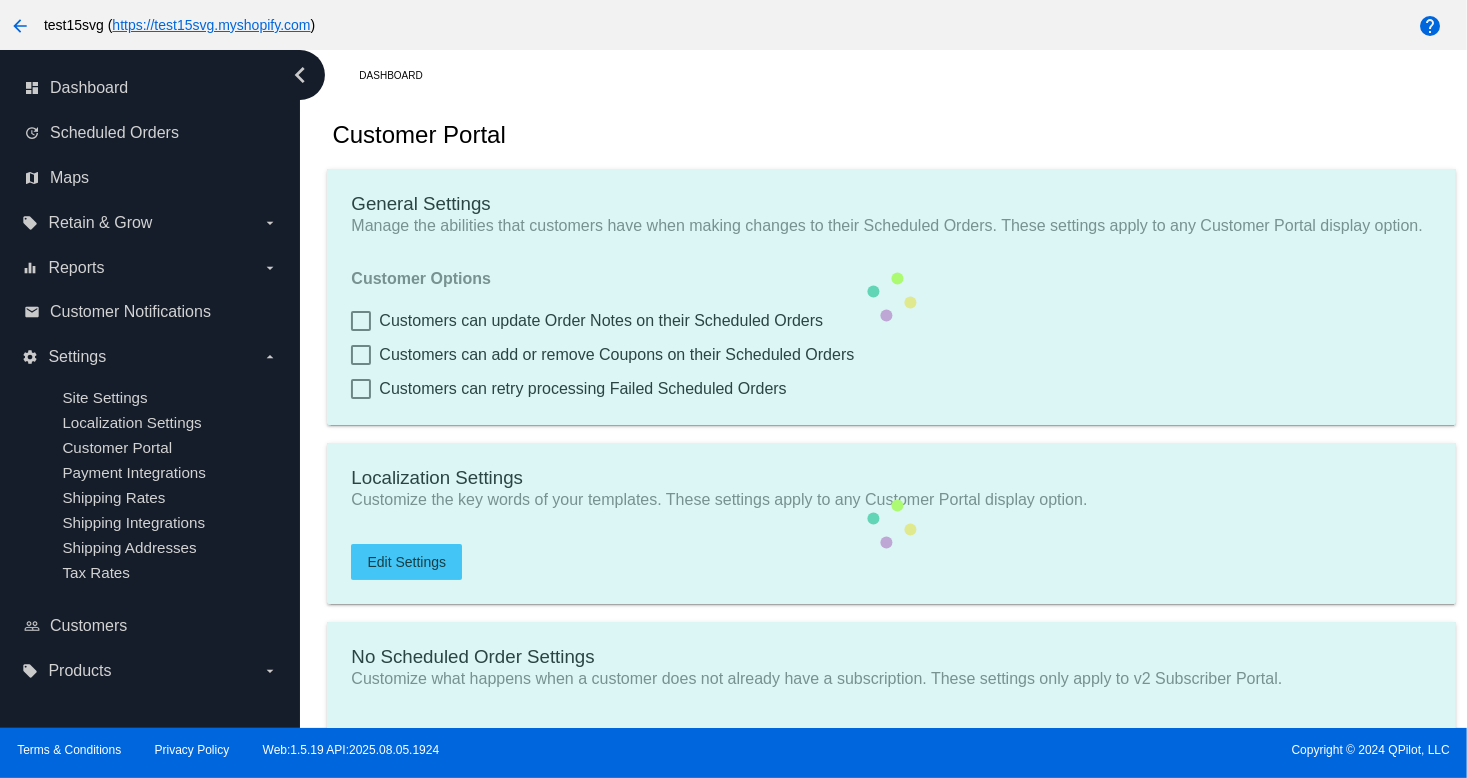 type on "Shop now to create a new Subscription" 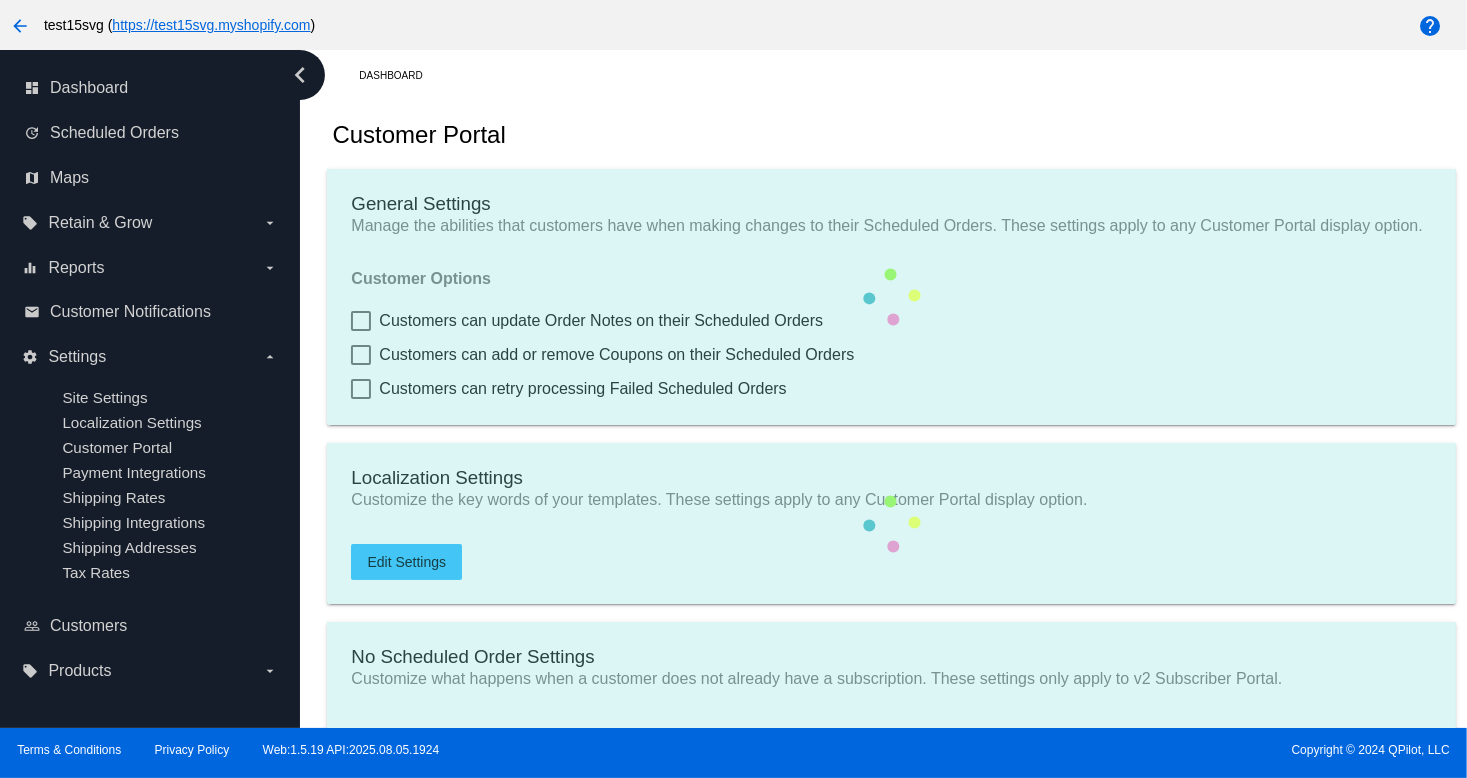 type on "https://test15svg.myshopify.com" 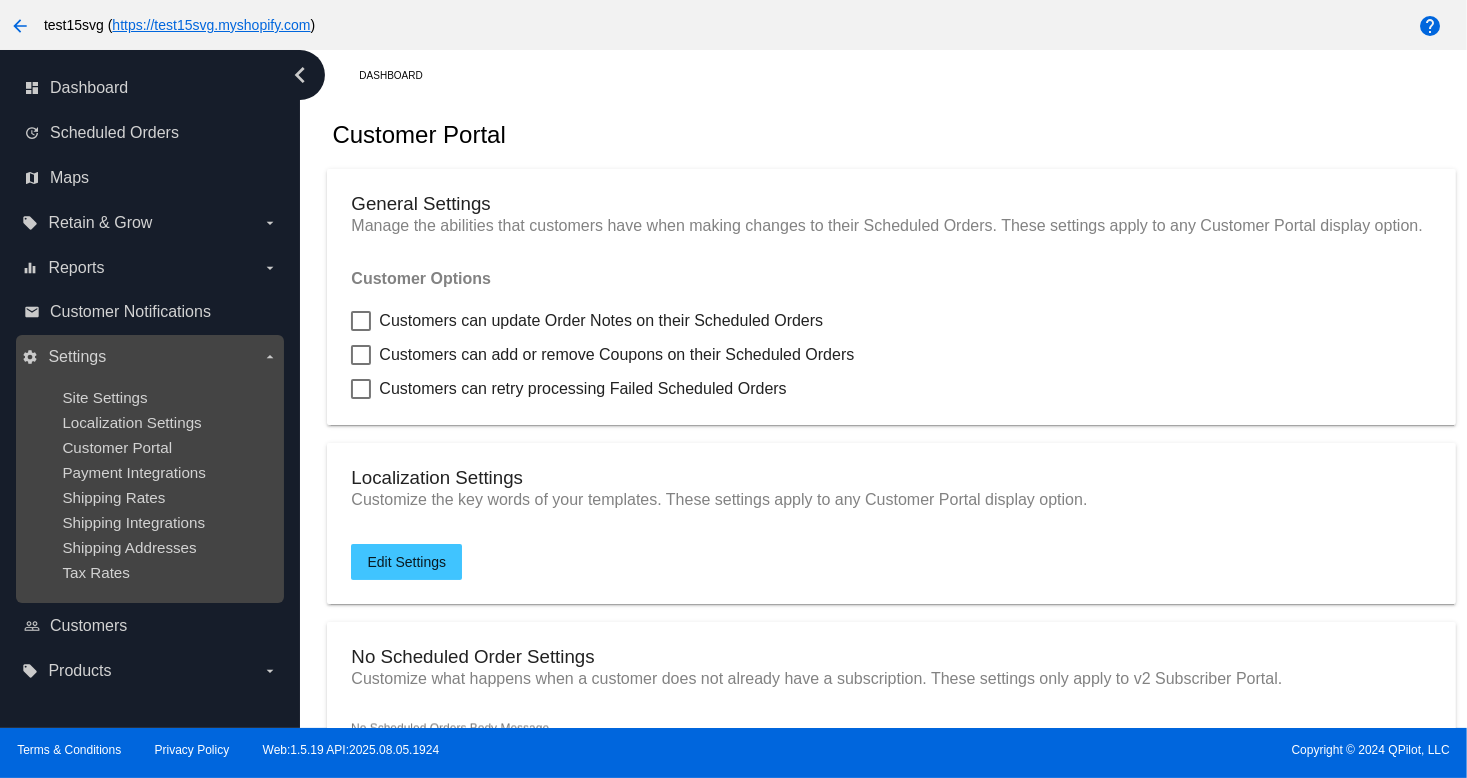 click on "Site Settings
Localization Settings
Customer Portal
Payment Integrations
Shipping Rates
Shipping Integrations
Shipping Addresses
Tax Rates" at bounding box center (149, 485) 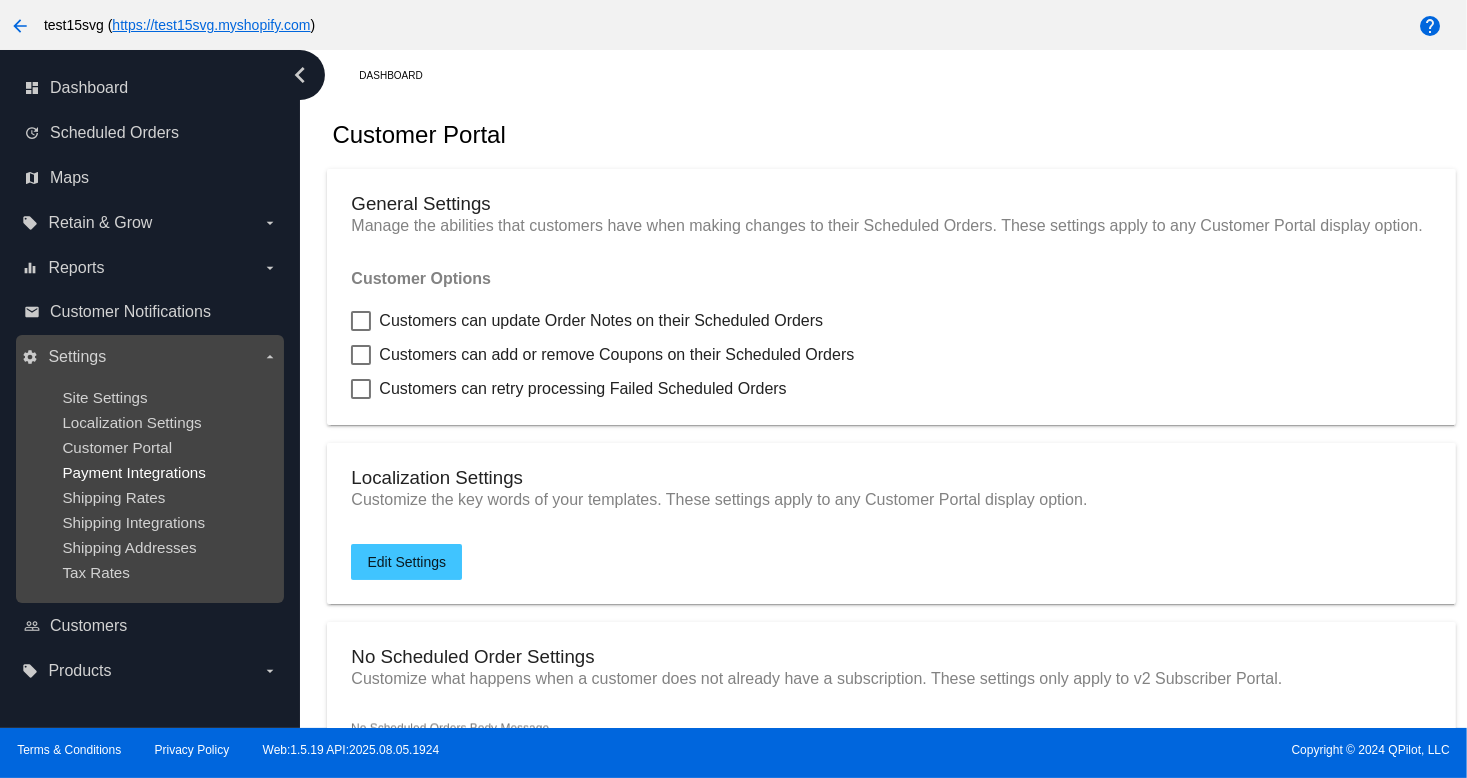 click on "Payment Integrations" at bounding box center (134, 472) 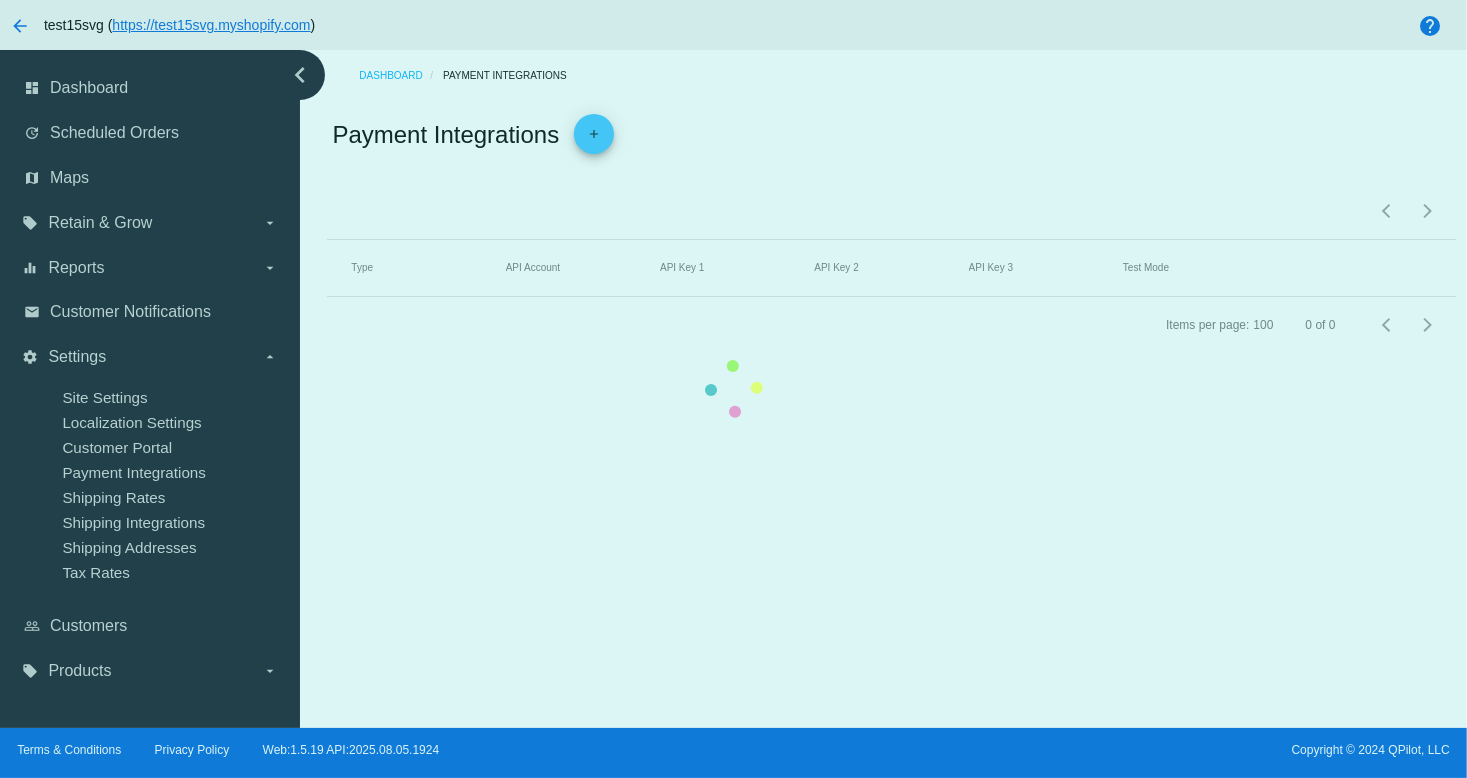 click on "Type   API Account   API Key 1   API Key 2   API Key 3   Test Mode" 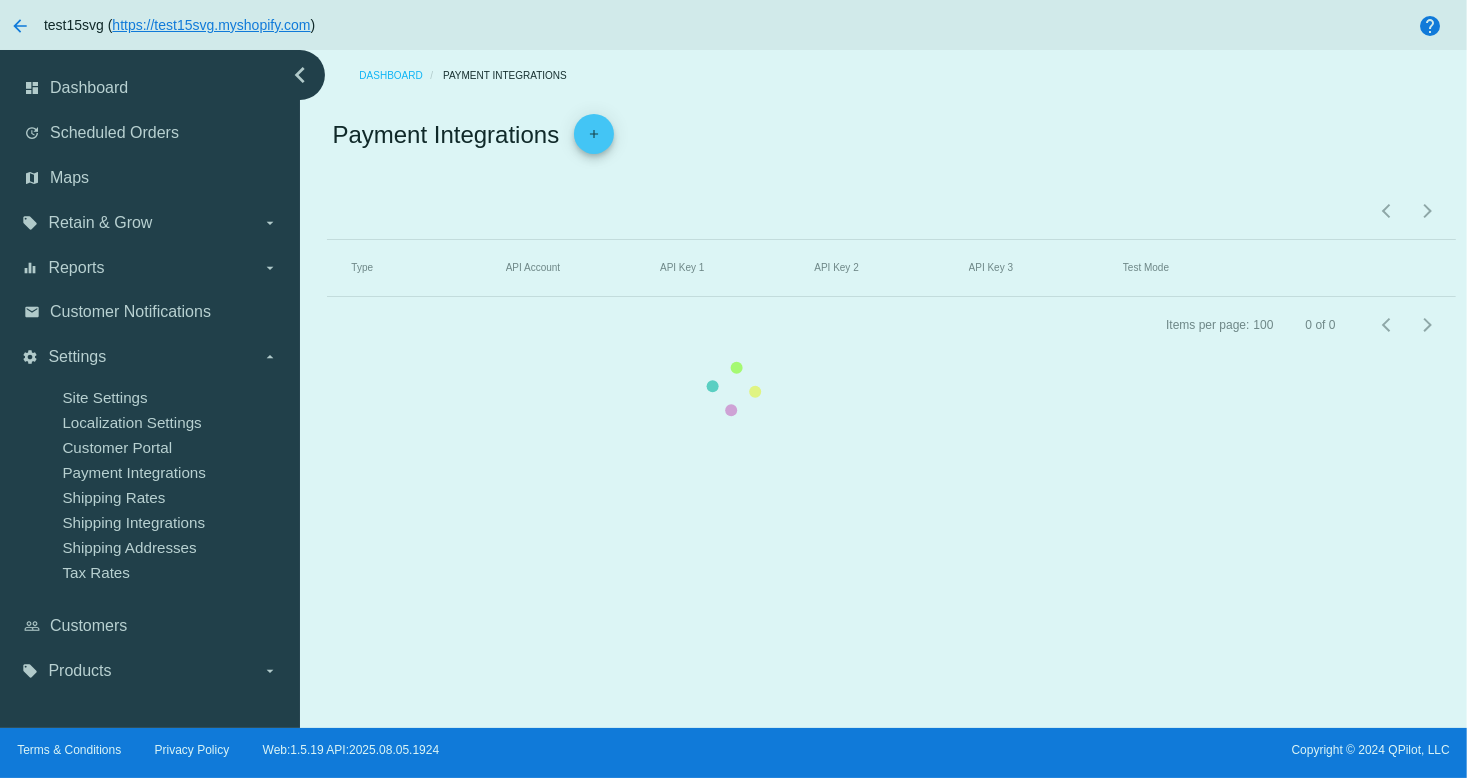 click on "Type   API Account   API Key 1   API Key 2   API Key 3   Test Mode" 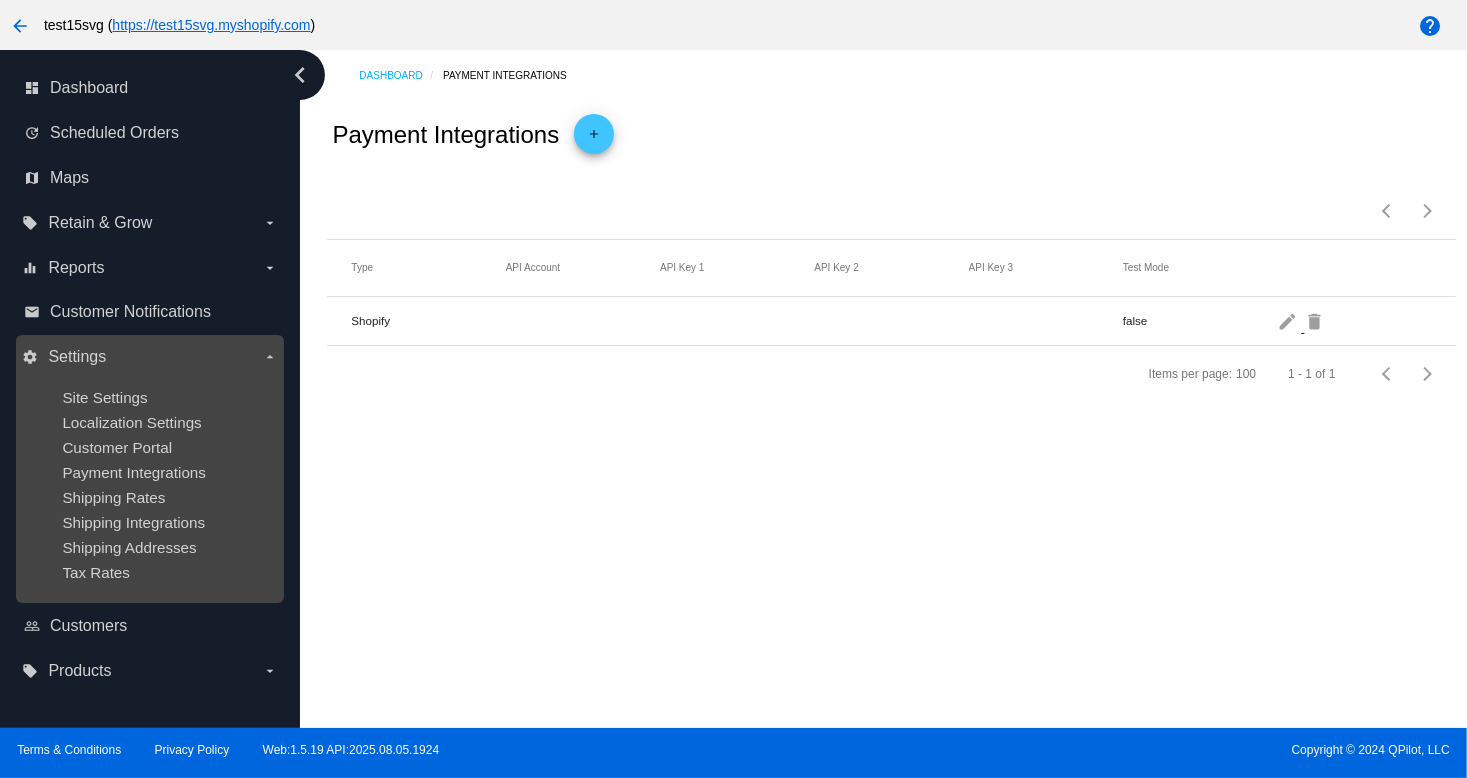 click on "Site Settings
Localization Settings
Customer Portal
Payment Integrations
Shipping Rates
Shipping Integrations
Shipping Addresses
Tax Rates" at bounding box center [149, 485] 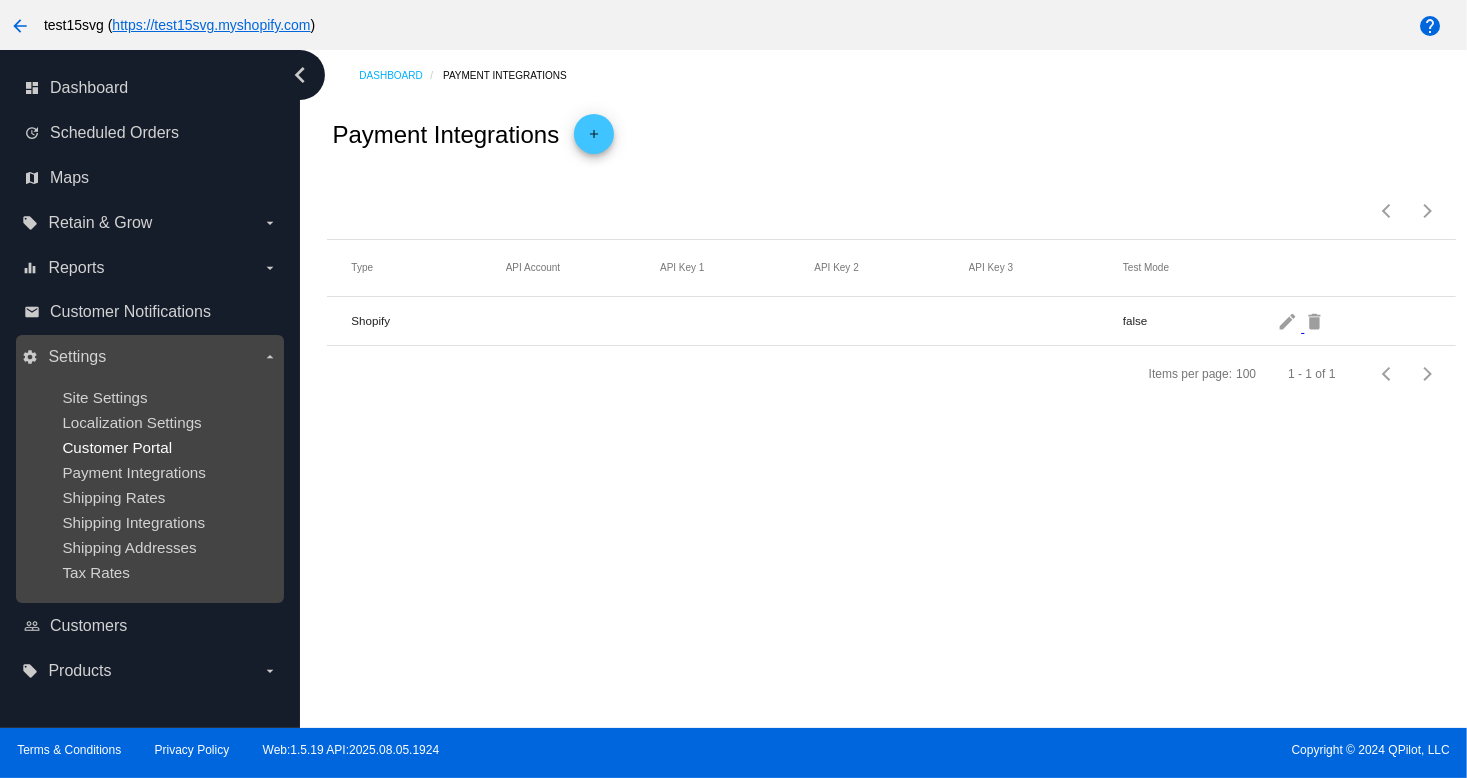click on "Customer Portal" at bounding box center [117, 447] 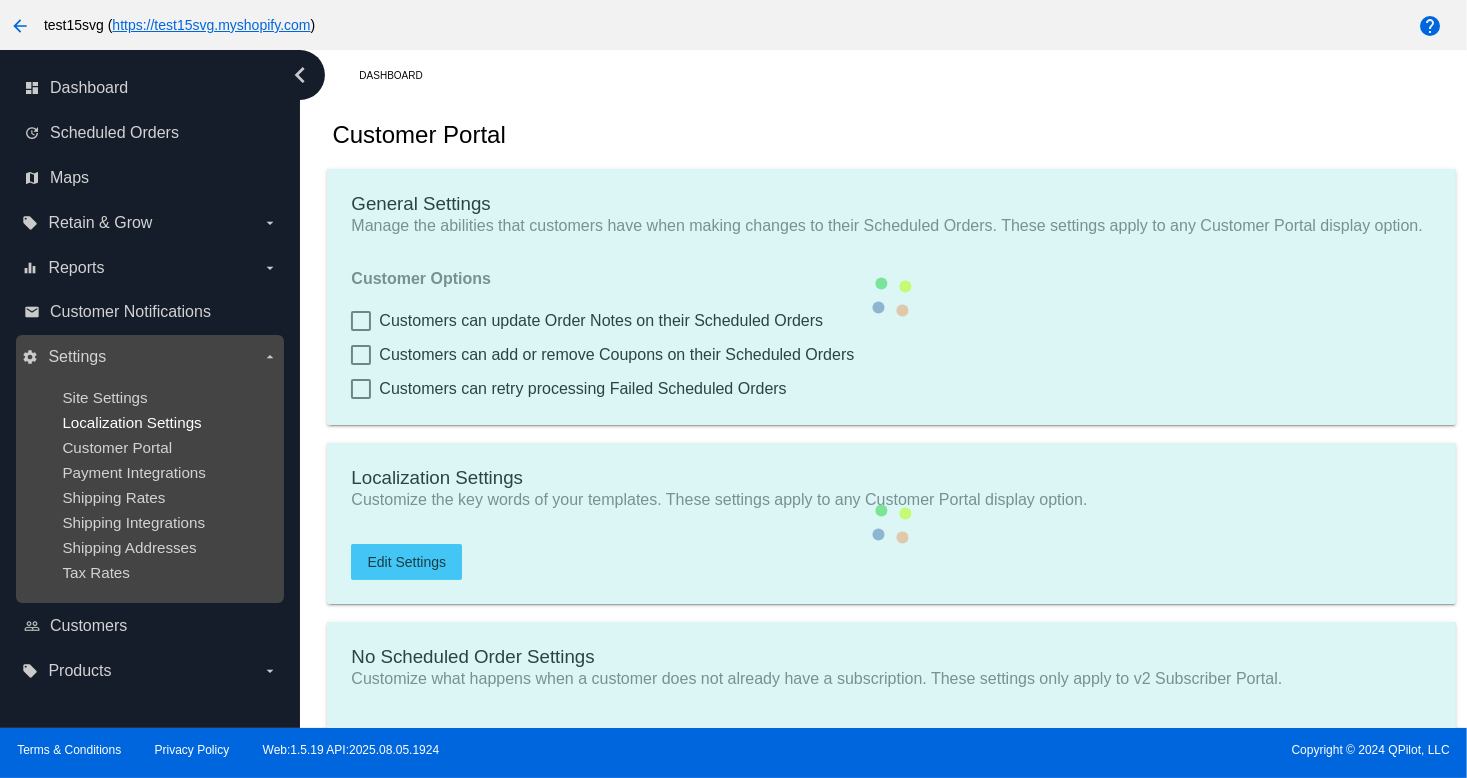 type on "Shop now to create a new Subscription" 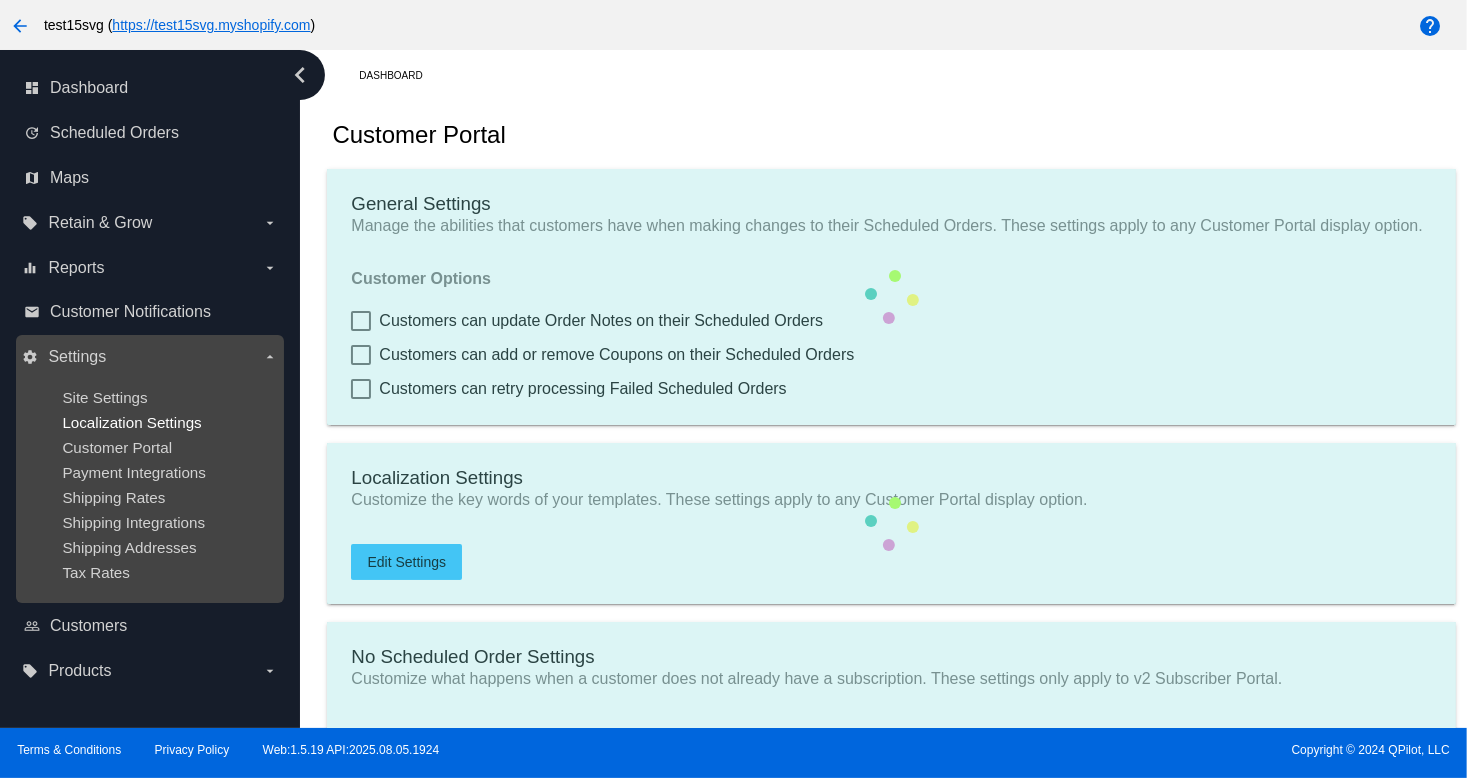 type on "https://test15svg.myshopify.com" 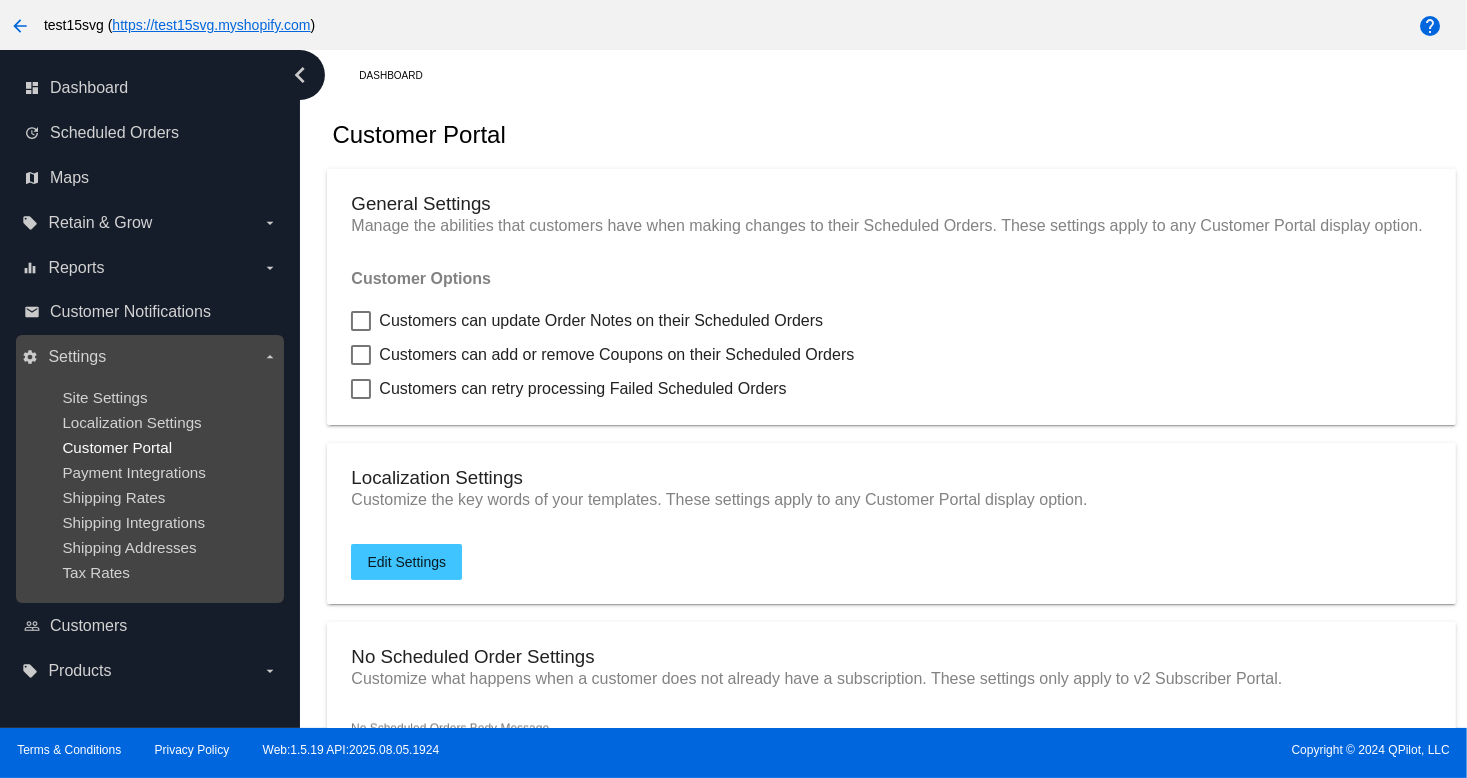 click on "Customer Portal" at bounding box center [117, 447] 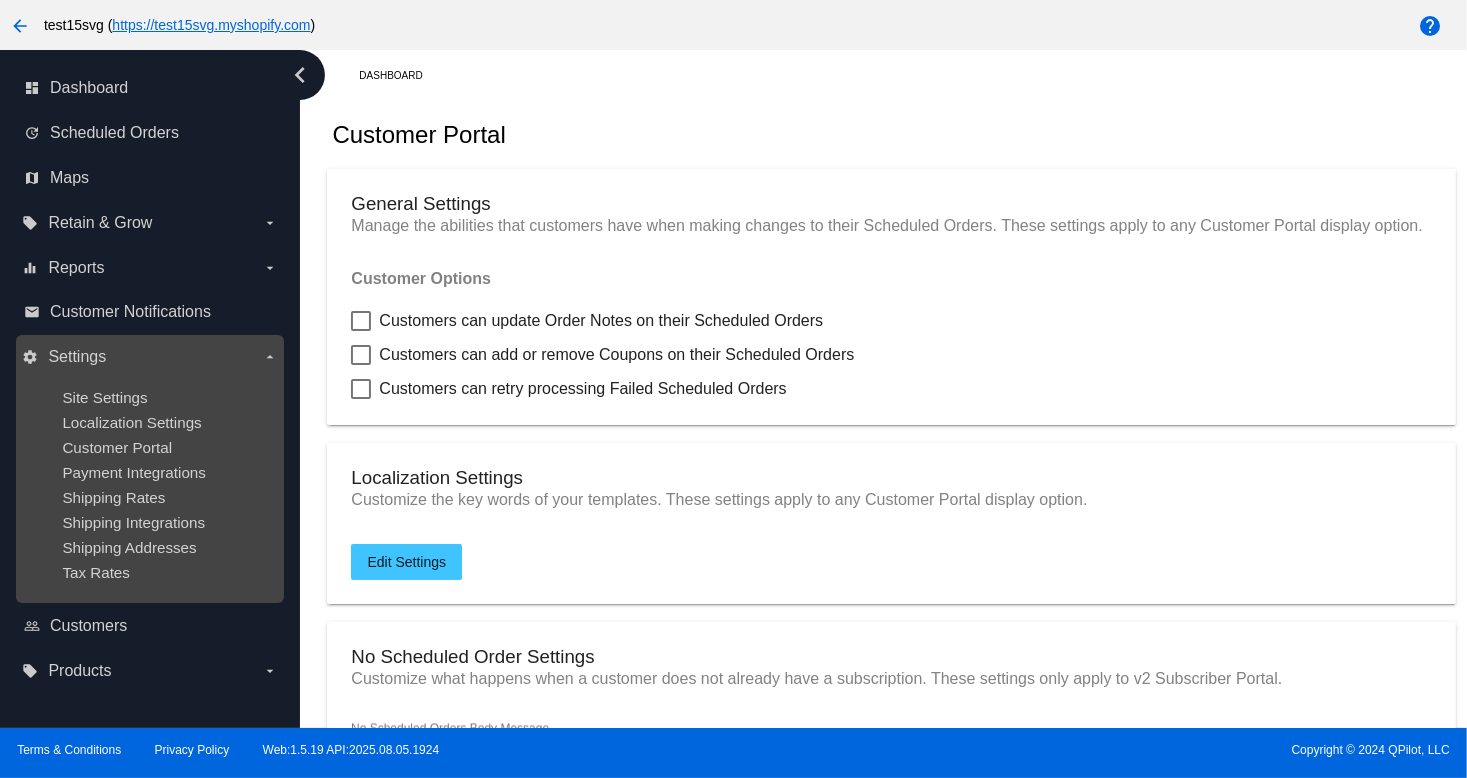 click on "Site Settings
Localization Settings
Customer Portal
Payment Integrations
Shipping Rates
Shipping Integrations
Shipping Addresses
Tax Rates" at bounding box center [149, 485] 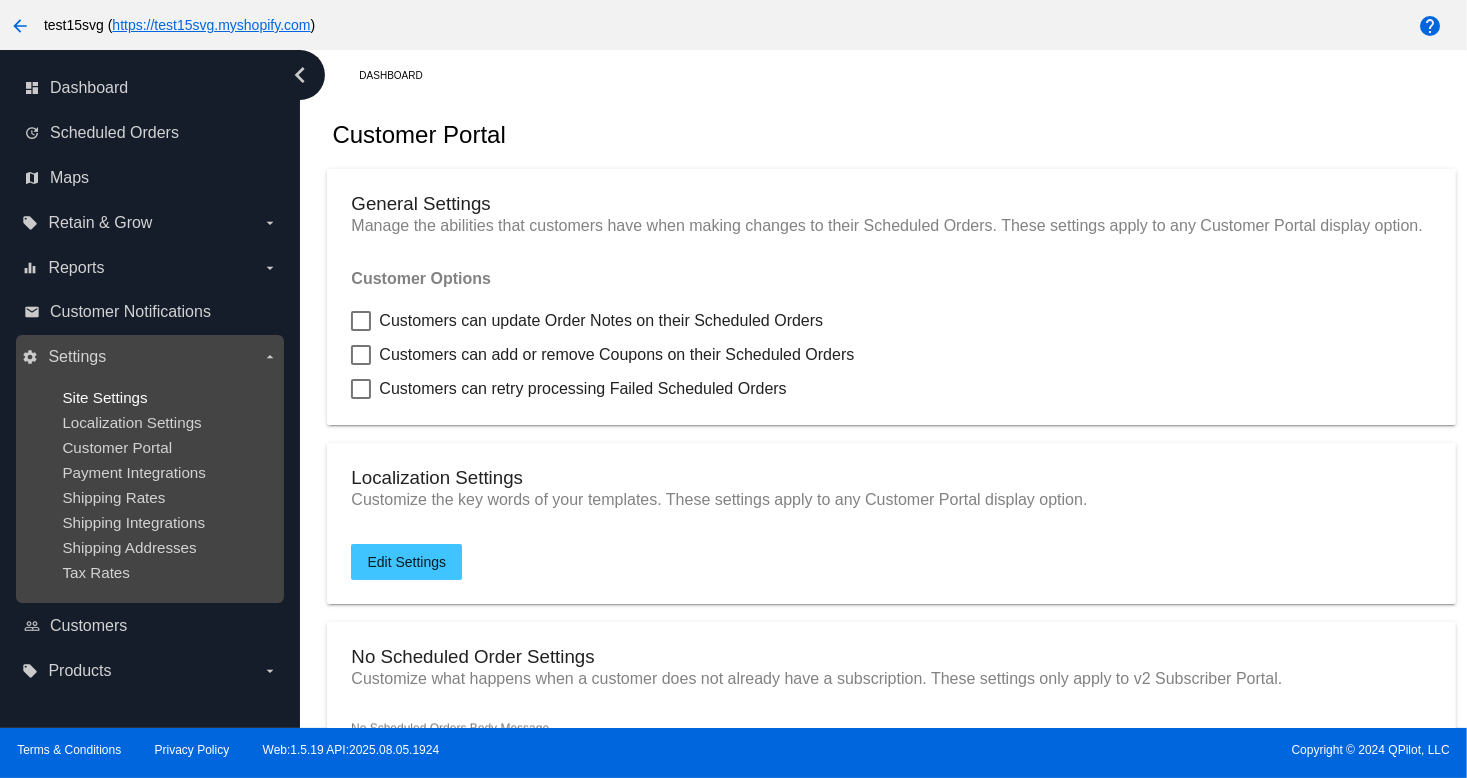 drag, startPoint x: 162, startPoint y: 406, endPoint x: 132, endPoint y: 401, distance: 30.413813 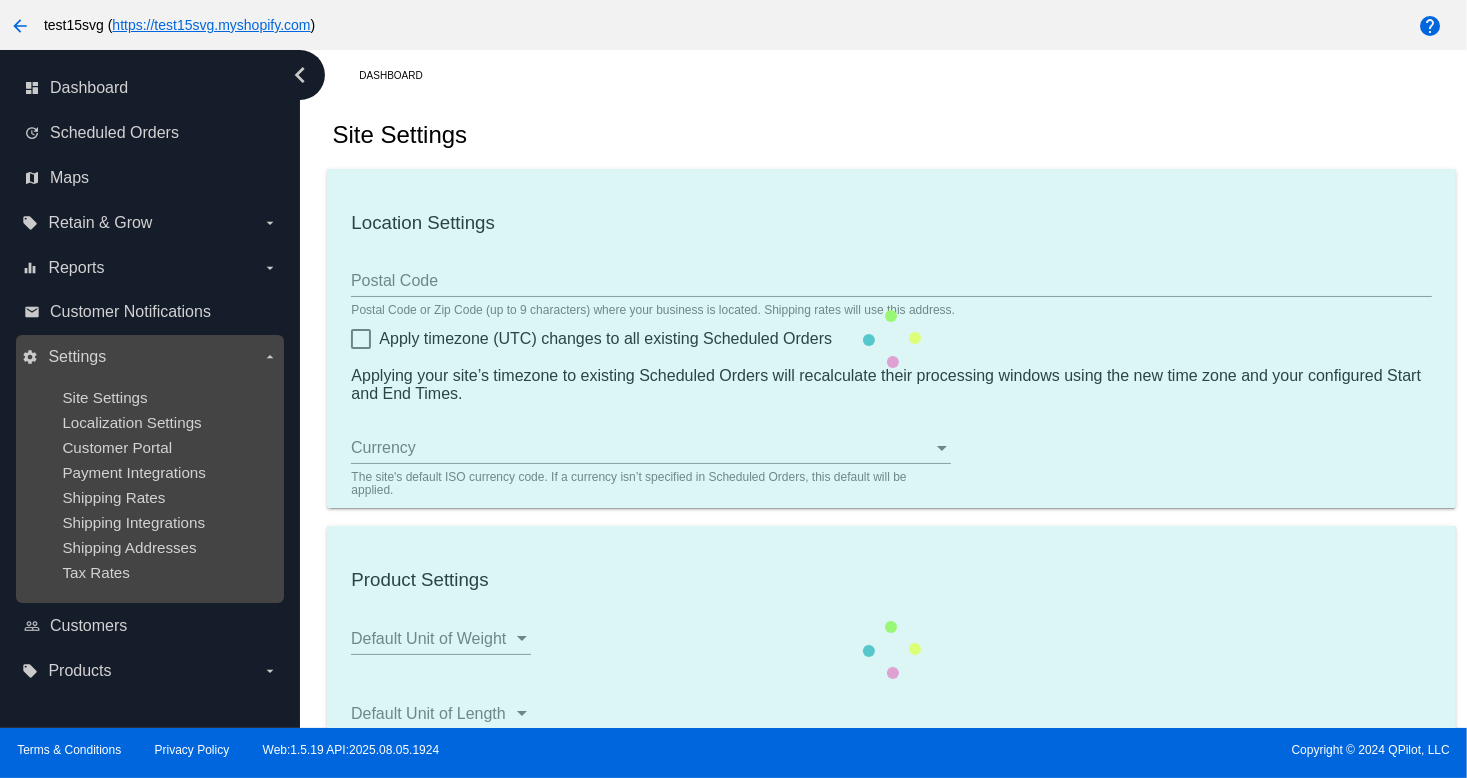 click on "Site Settings
Localization Settings
Customer Portal
Payment Integrations
Shipping Rates
Shipping Integrations
Shipping Addresses
Tax Rates" at bounding box center (149, 485) 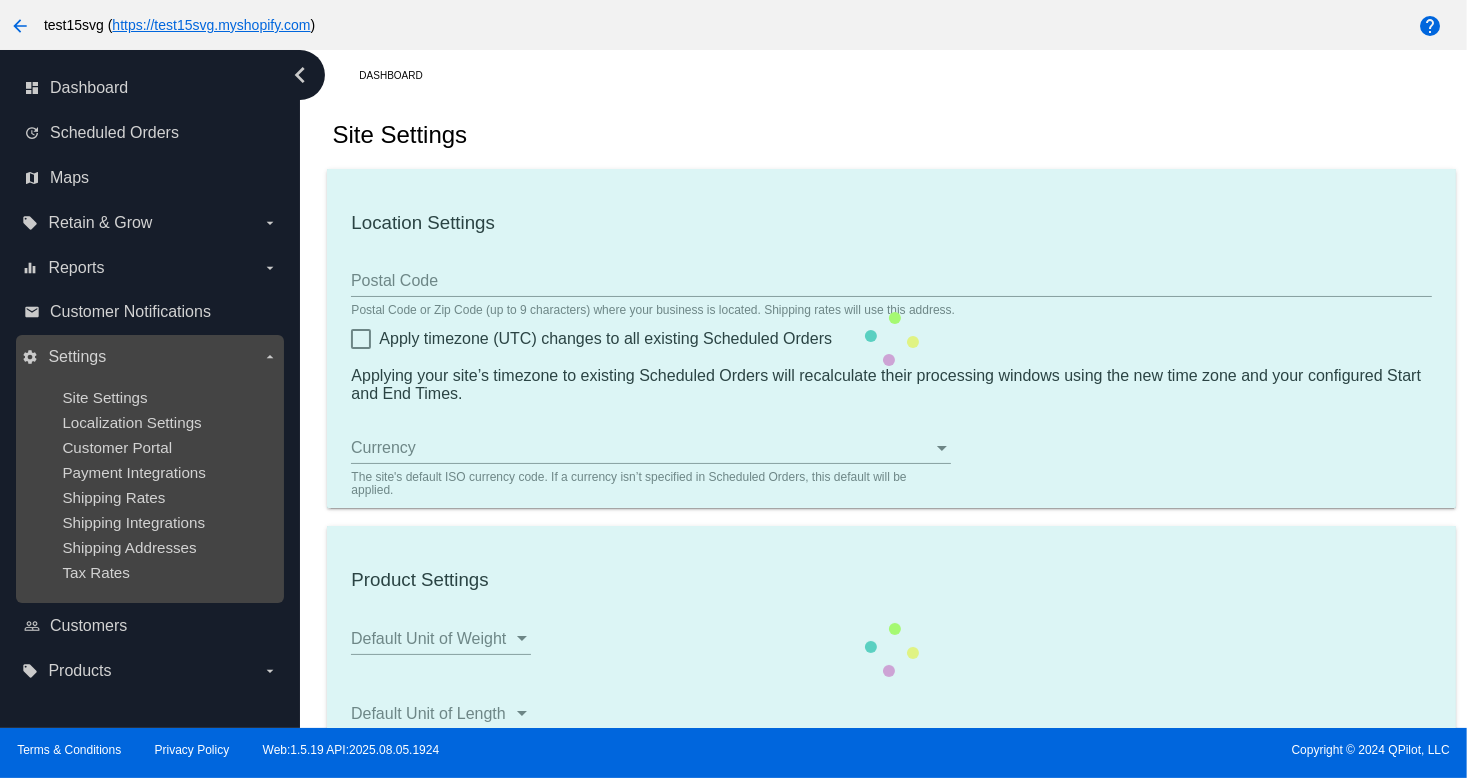 type on "66211" 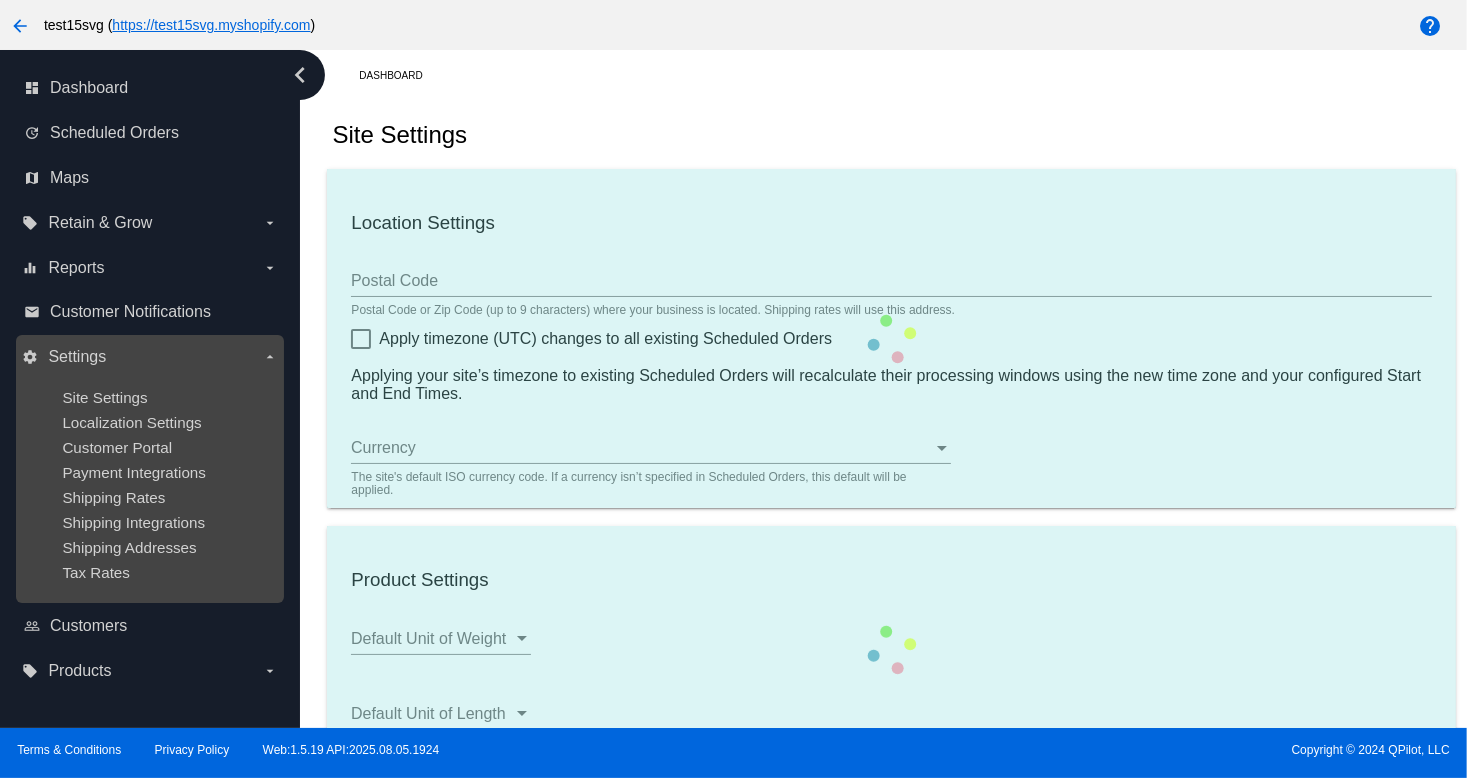 type on "02:00" 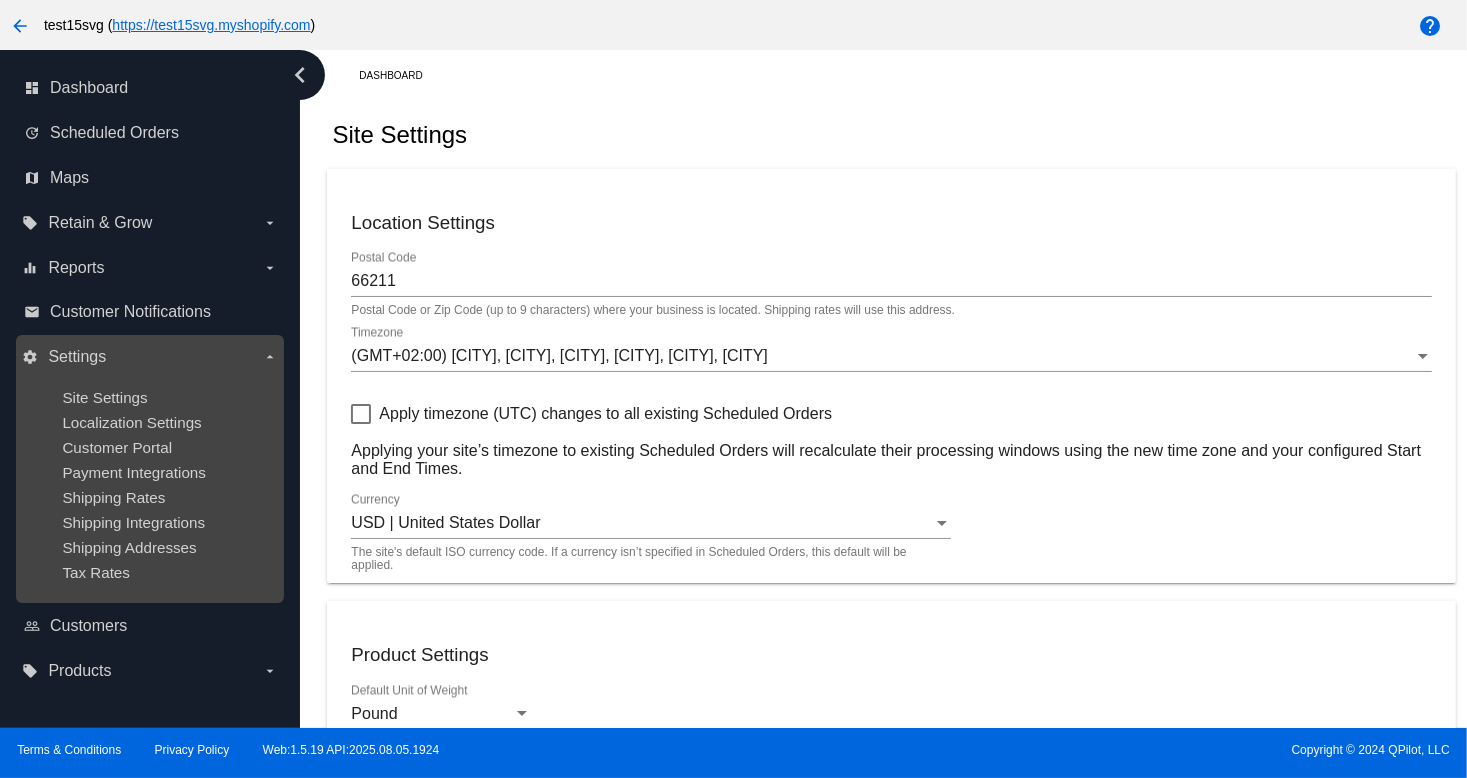 click on "Site Settings
Localization Settings
Customer Portal
Payment Integrations
Shipping Rates
Shipping Integrations
Shipping Addresses
Tax Rates" at bounding box center [149, 485] 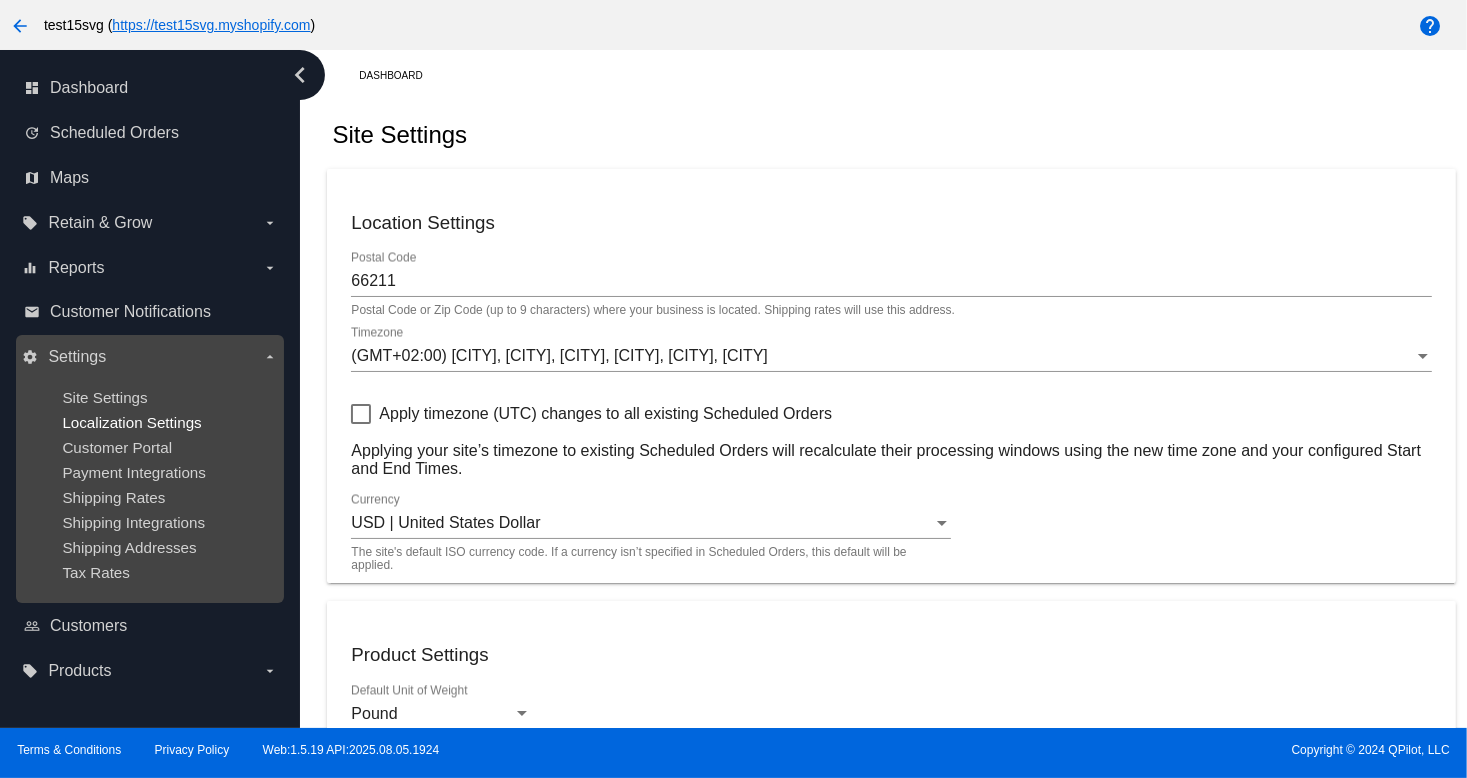 click on "Localization Settings" at bounding box center (131, 422) 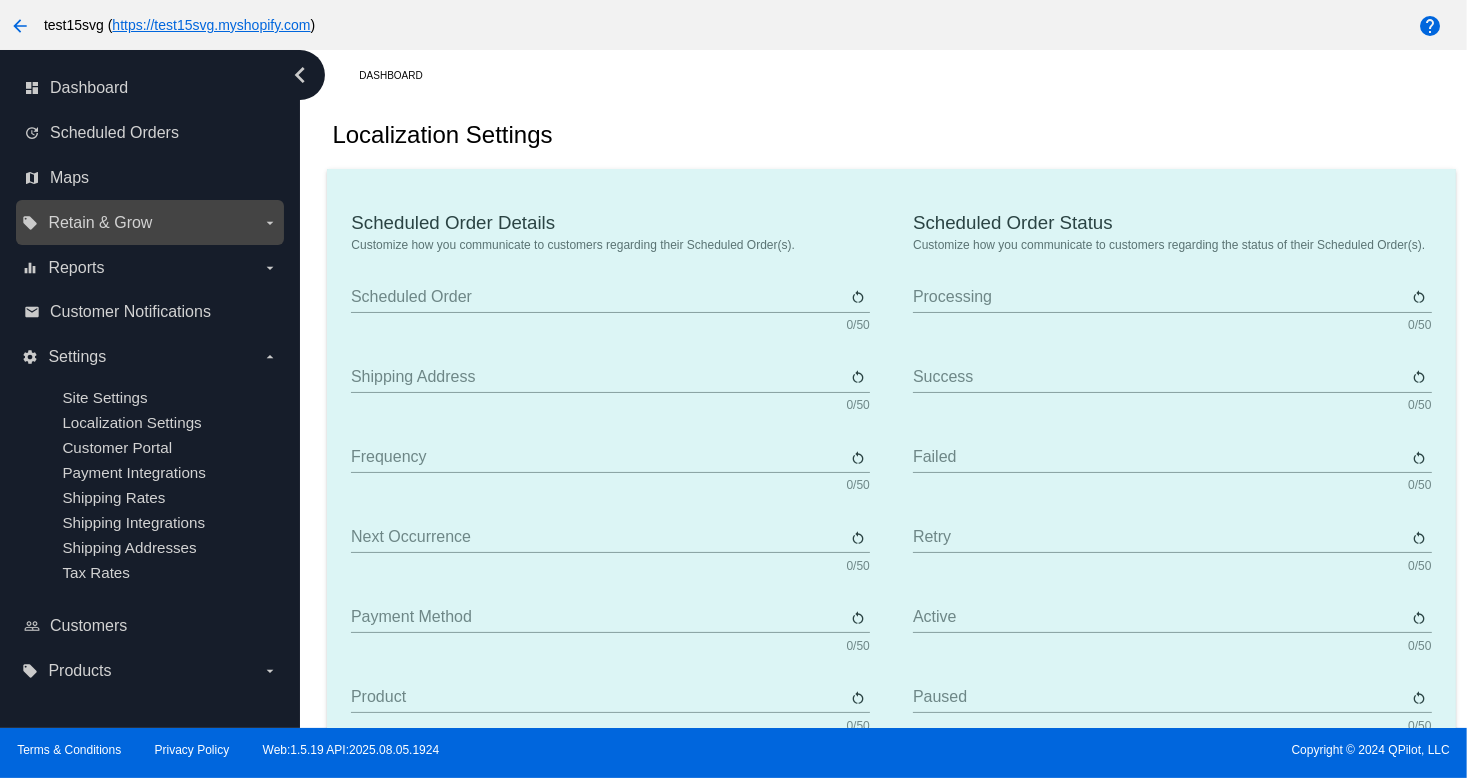 click on "Retain & Grow" at bounding box center [100, 223] 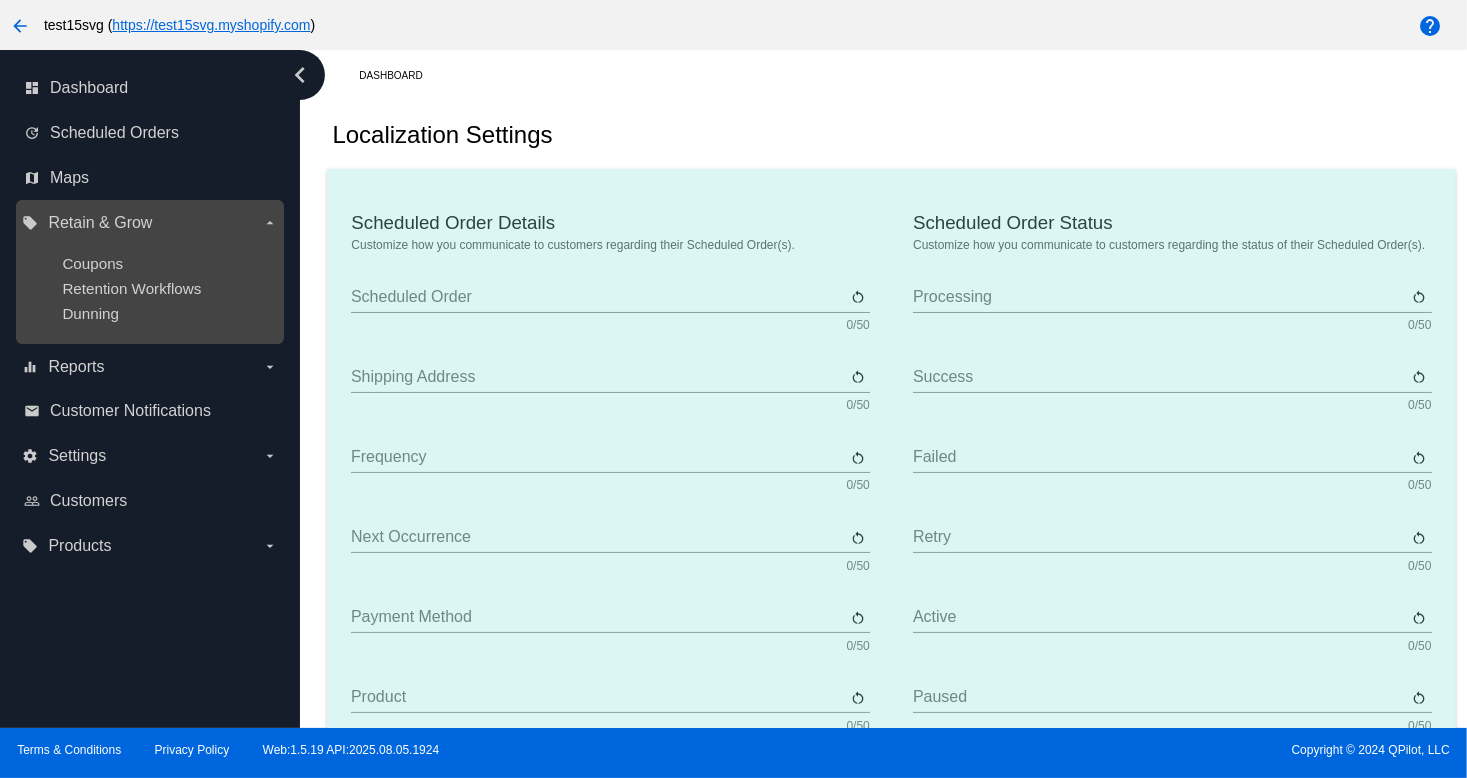 type on "Scheduled Order" 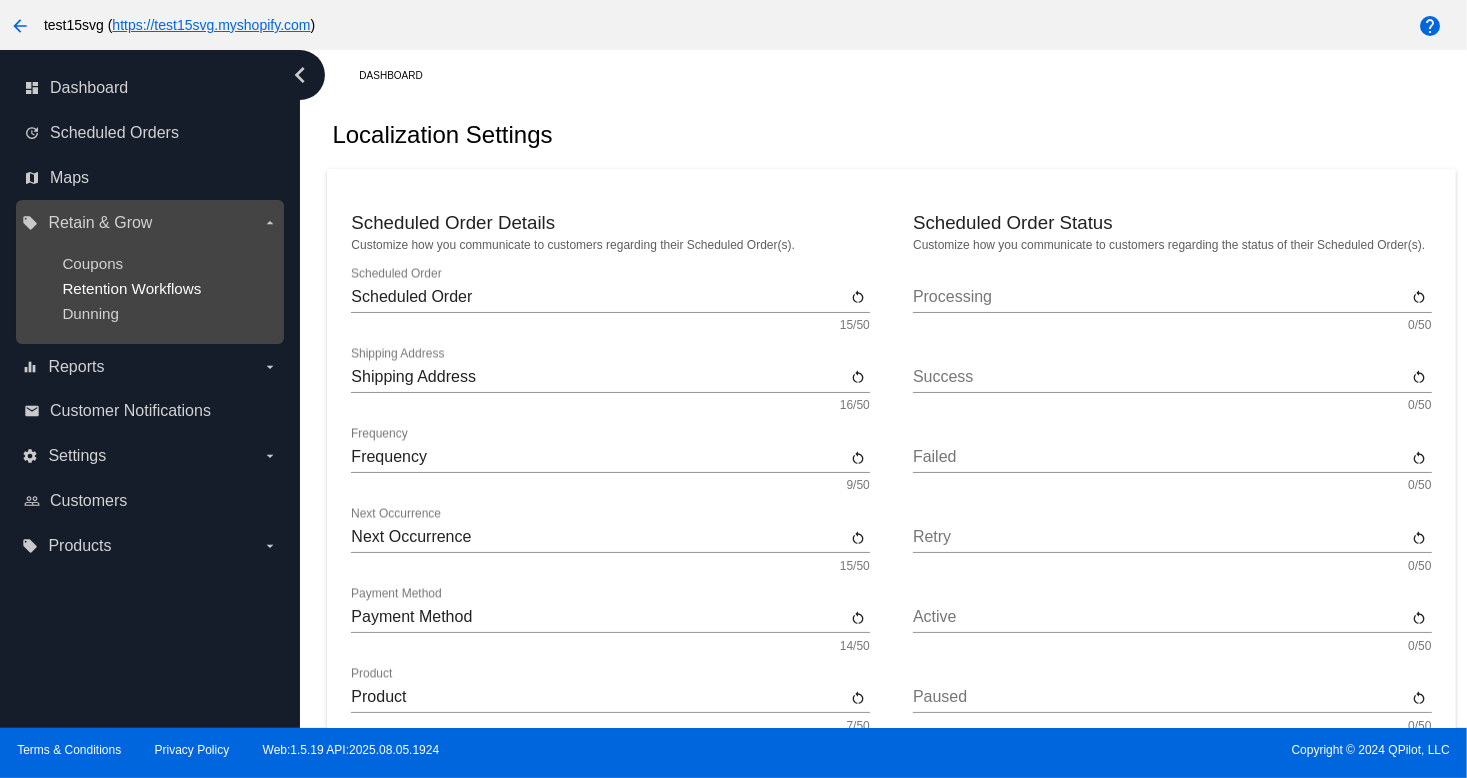 click on "Coupons
Retention Workflows
Dunning" at bounding box center [149, 288] 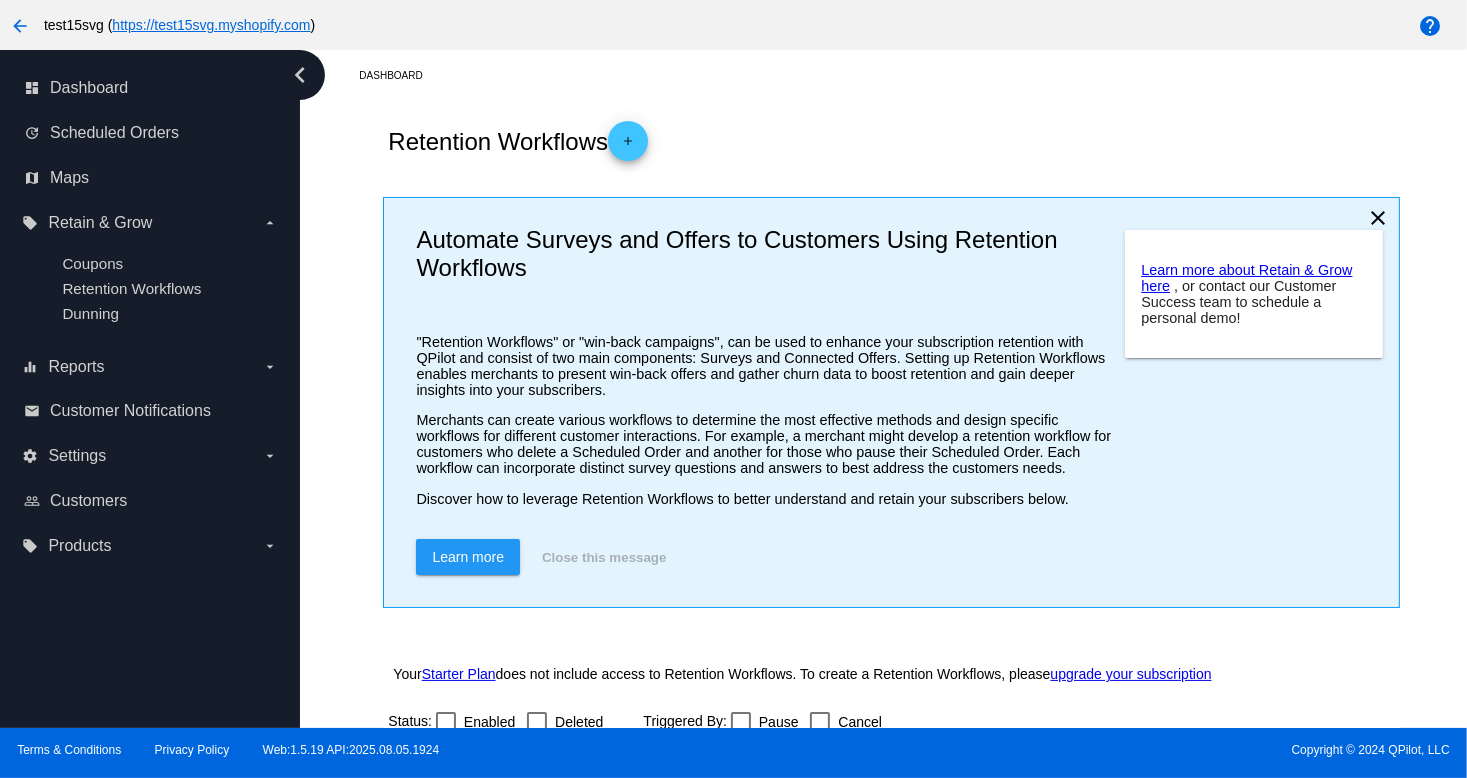 click on "Close this message" 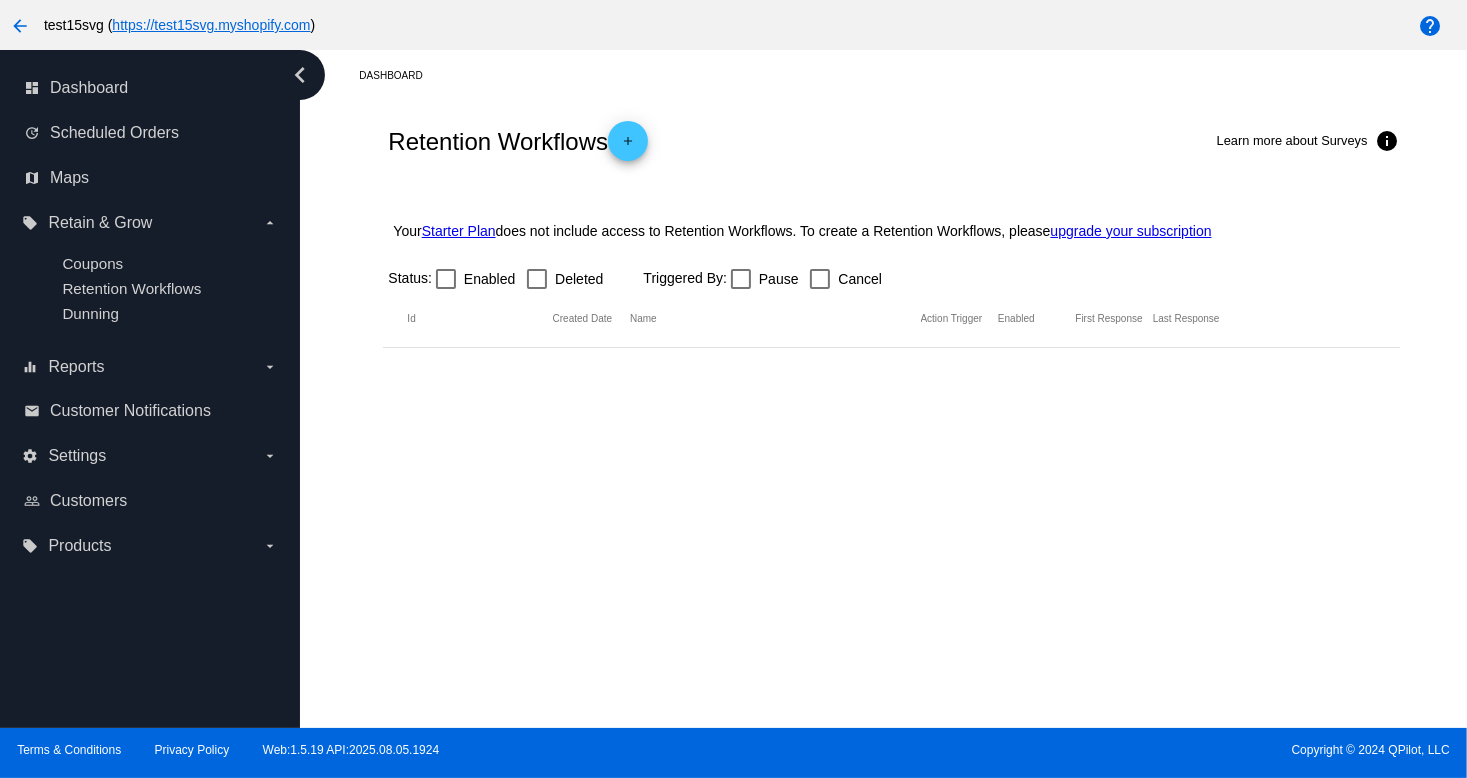 click on "Dashboard
Retention Workflows
add
Learn more about Surveys
info
Your  Starter Plan  does not
include access to Retention Workflows. To create a Retention Workflows, please  upgrade your subscription
Status:
Enabled
Deleted
Triggered By:
Pause
Cancel
Id   Created Date   Name   Action Trigger   Enabled   First Response   Last Response" at bounding box center (883, 389) 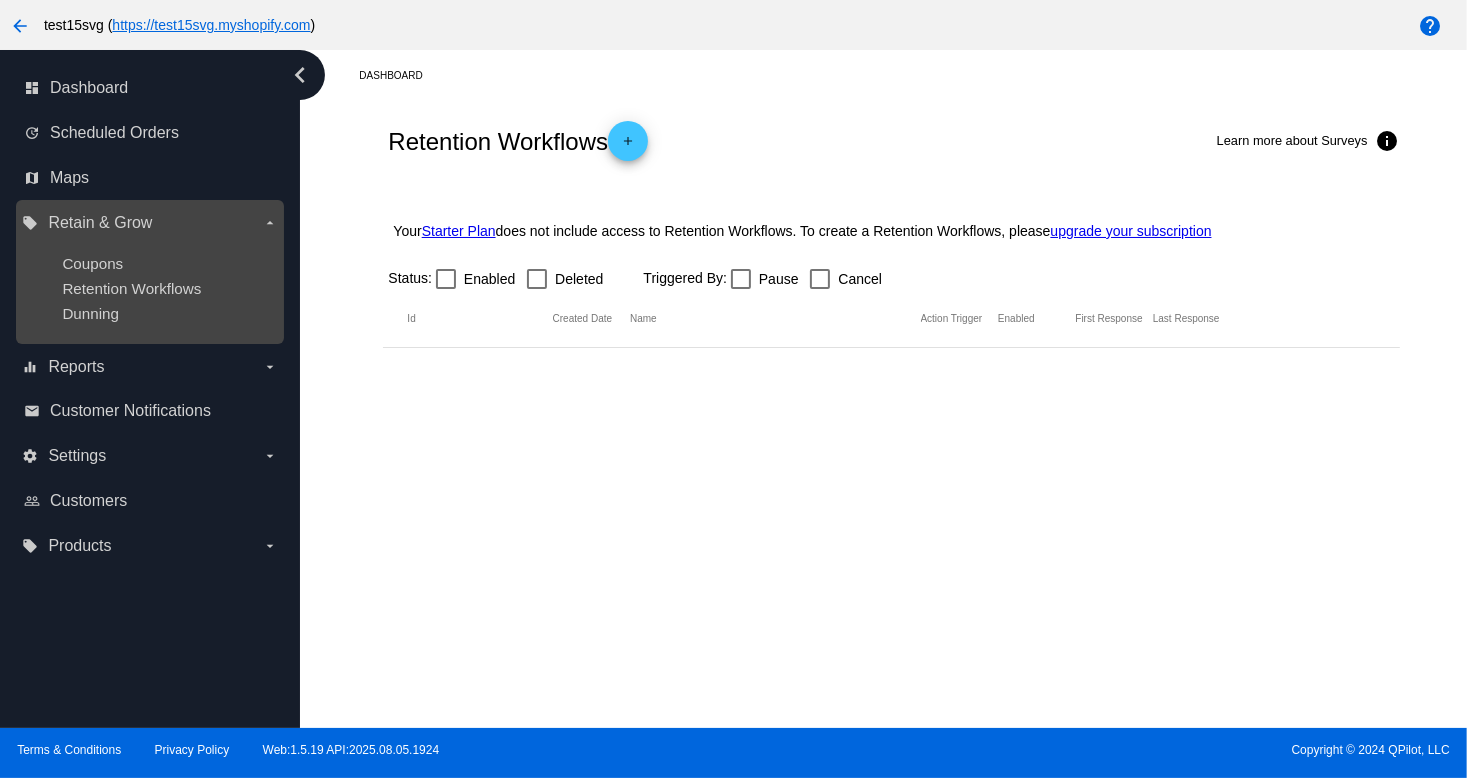 click on "Coupons
Retention Workflows
Dunning" at bounding box center [149, 288] 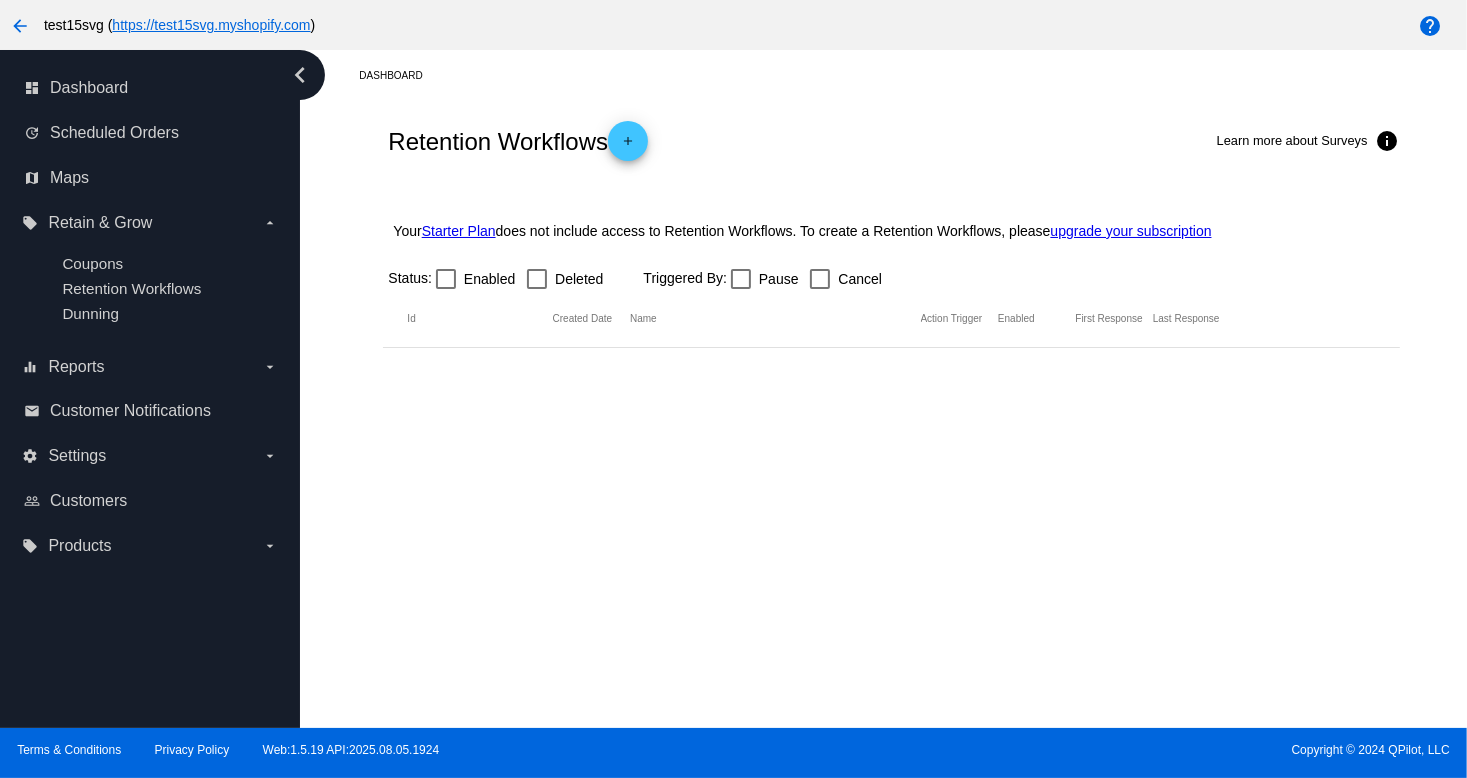 drag, startPoint x: 1071, startPoint y: 609, endPoint x: 440, endPoint y: 476, distance: 644.8643 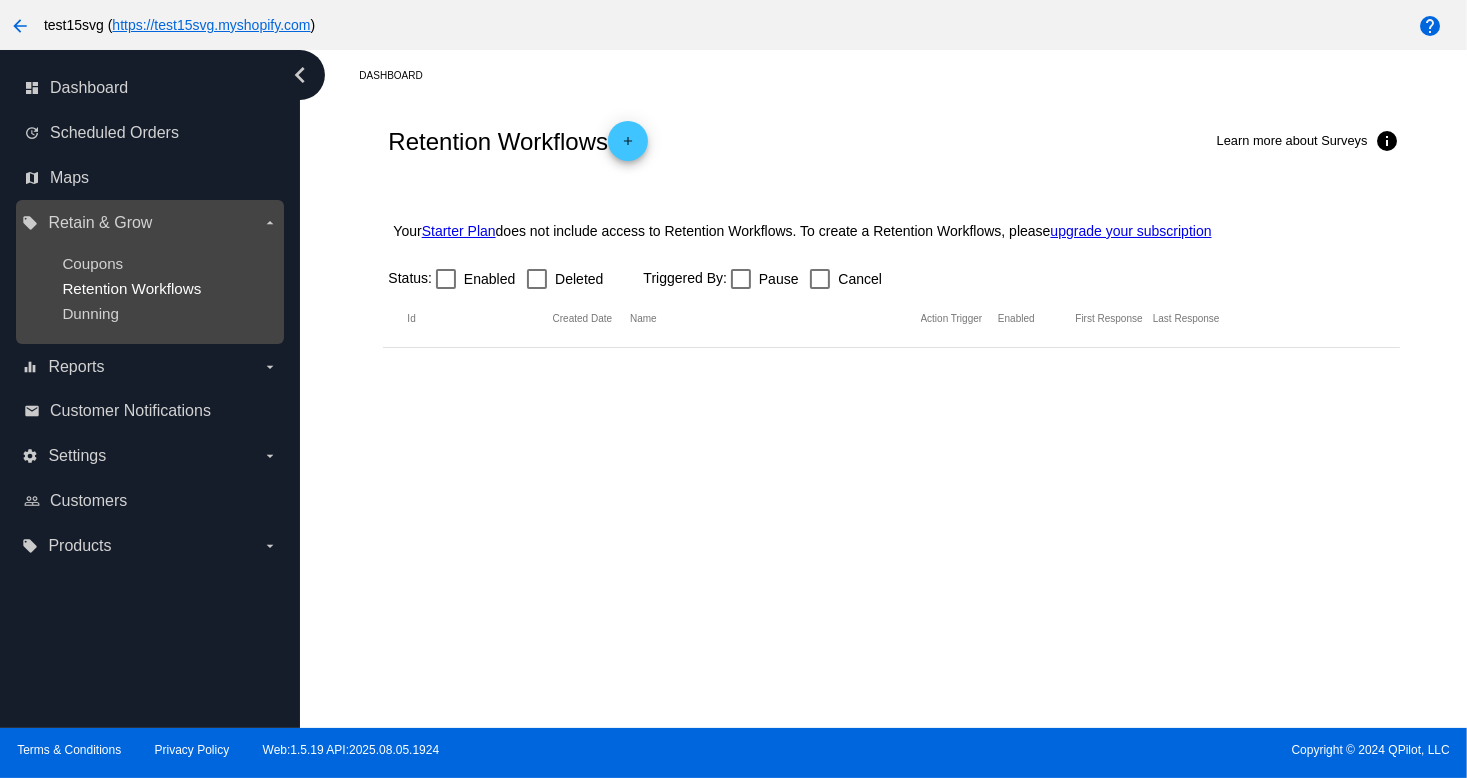 click on "Retention Workflows" at bounding box center [131, 288] 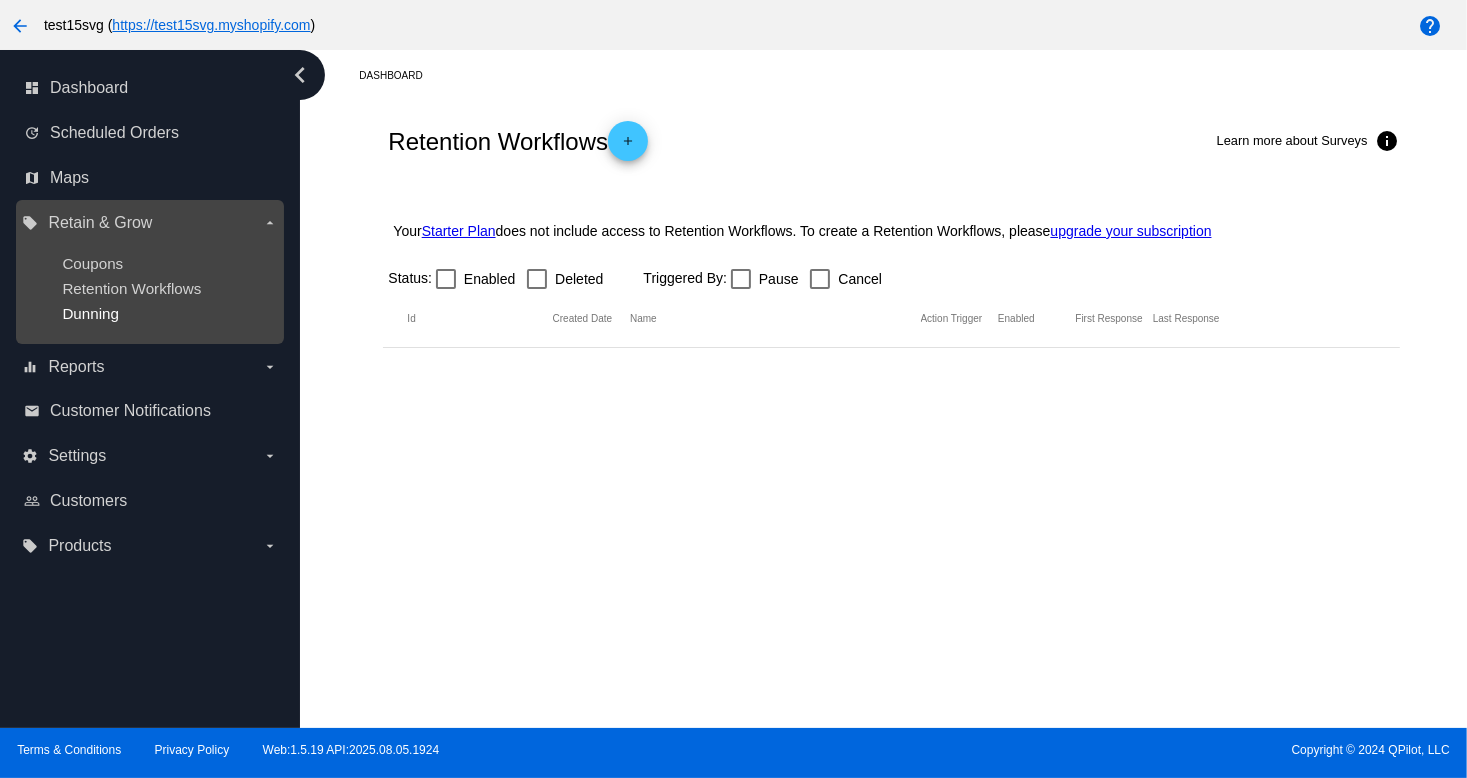click on "Dunning" at bounding box center (90, 313) 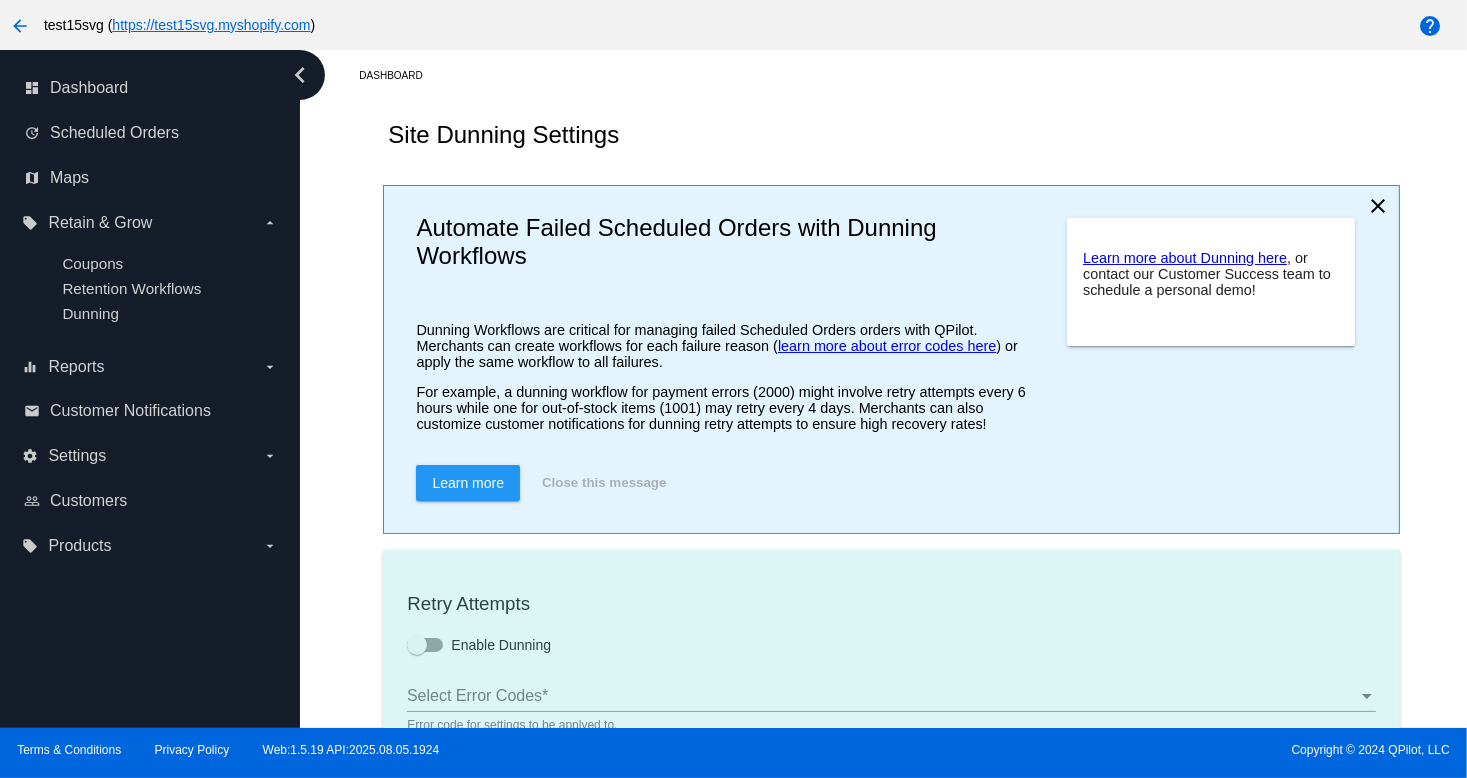 type on "If no changes are made, we will automatically retry processing your {{ScheduledOrder}} in {{NextDunningHours}} hours." 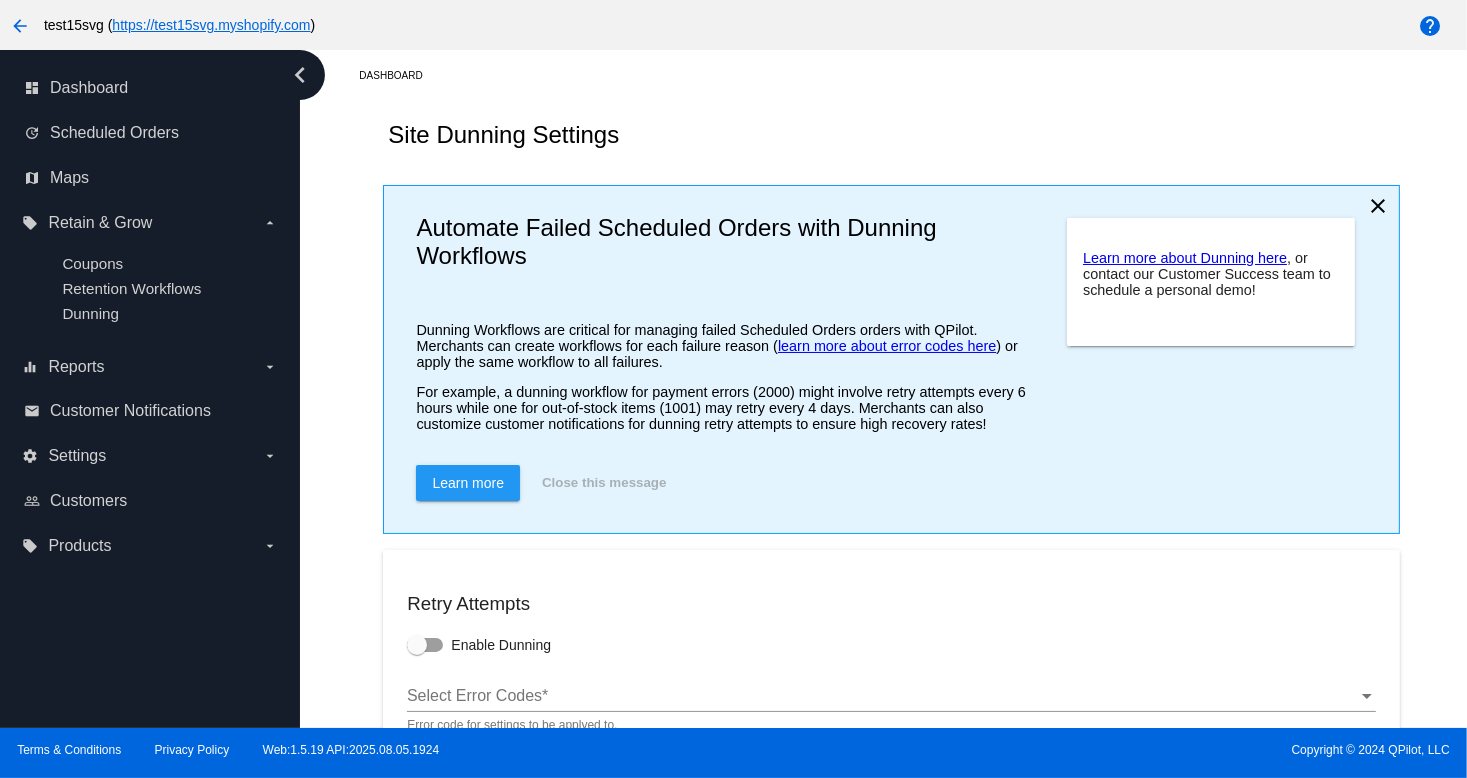 click on "Close this message" 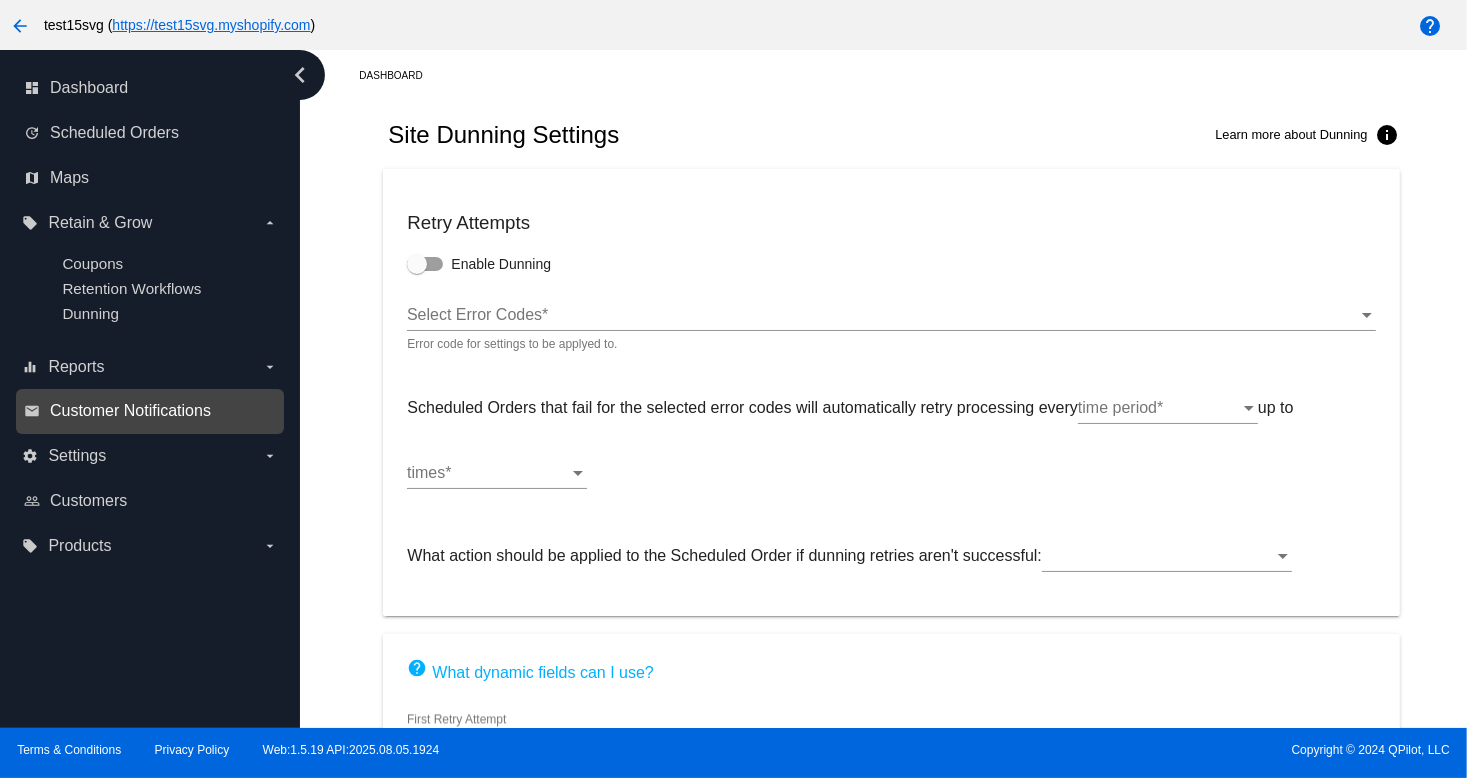 click on "Customer Notifications" at bounding box center (130, 411) 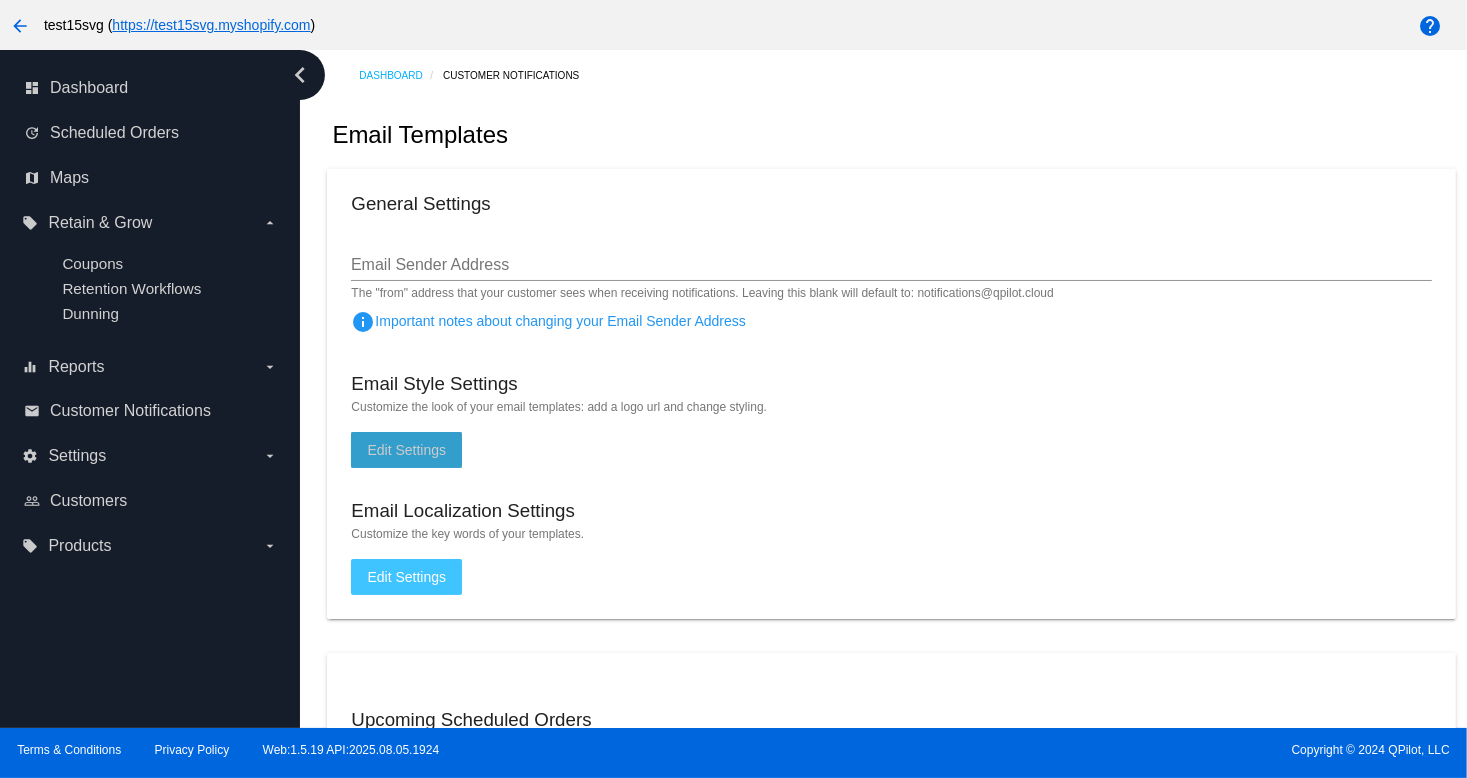 click on "Edit Settings" 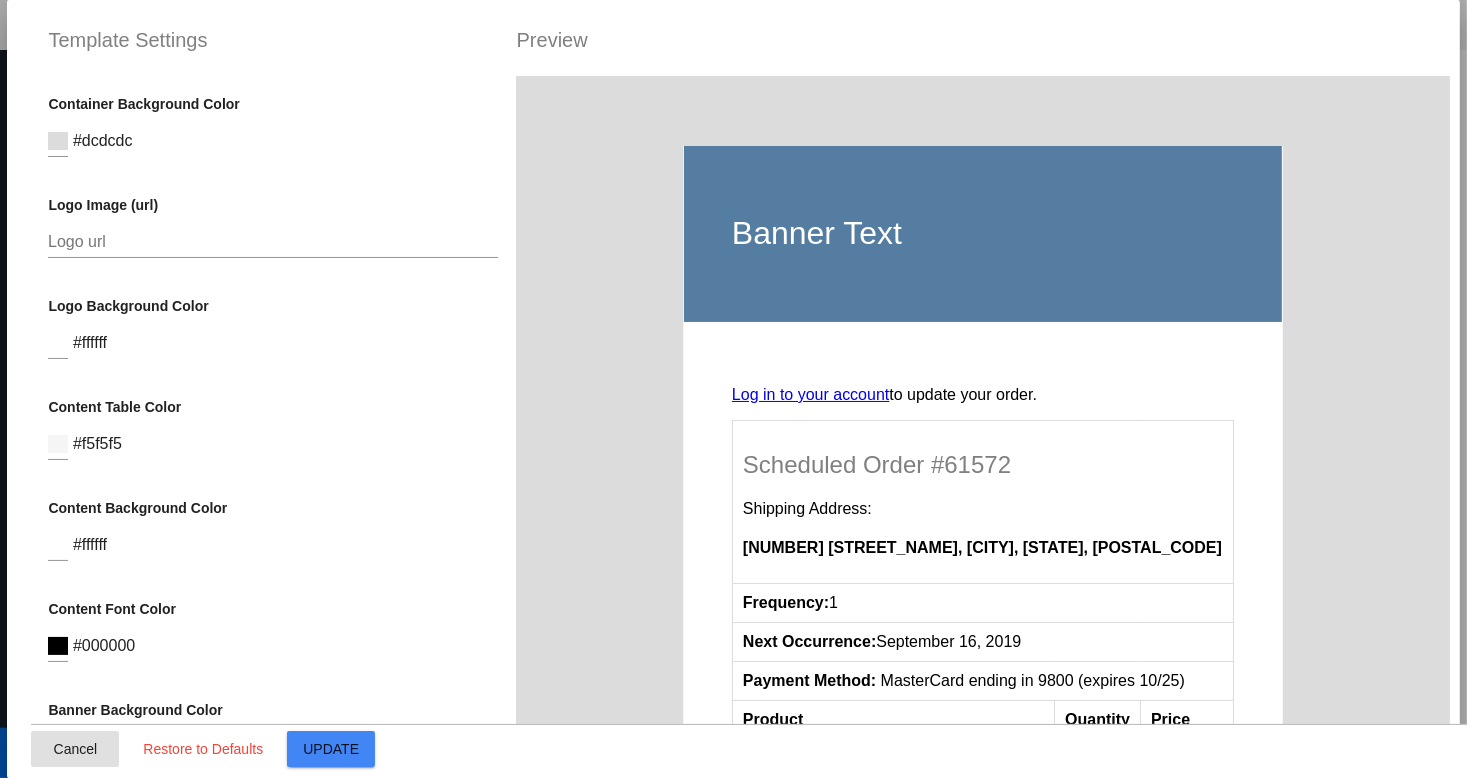 click on "Cancel" 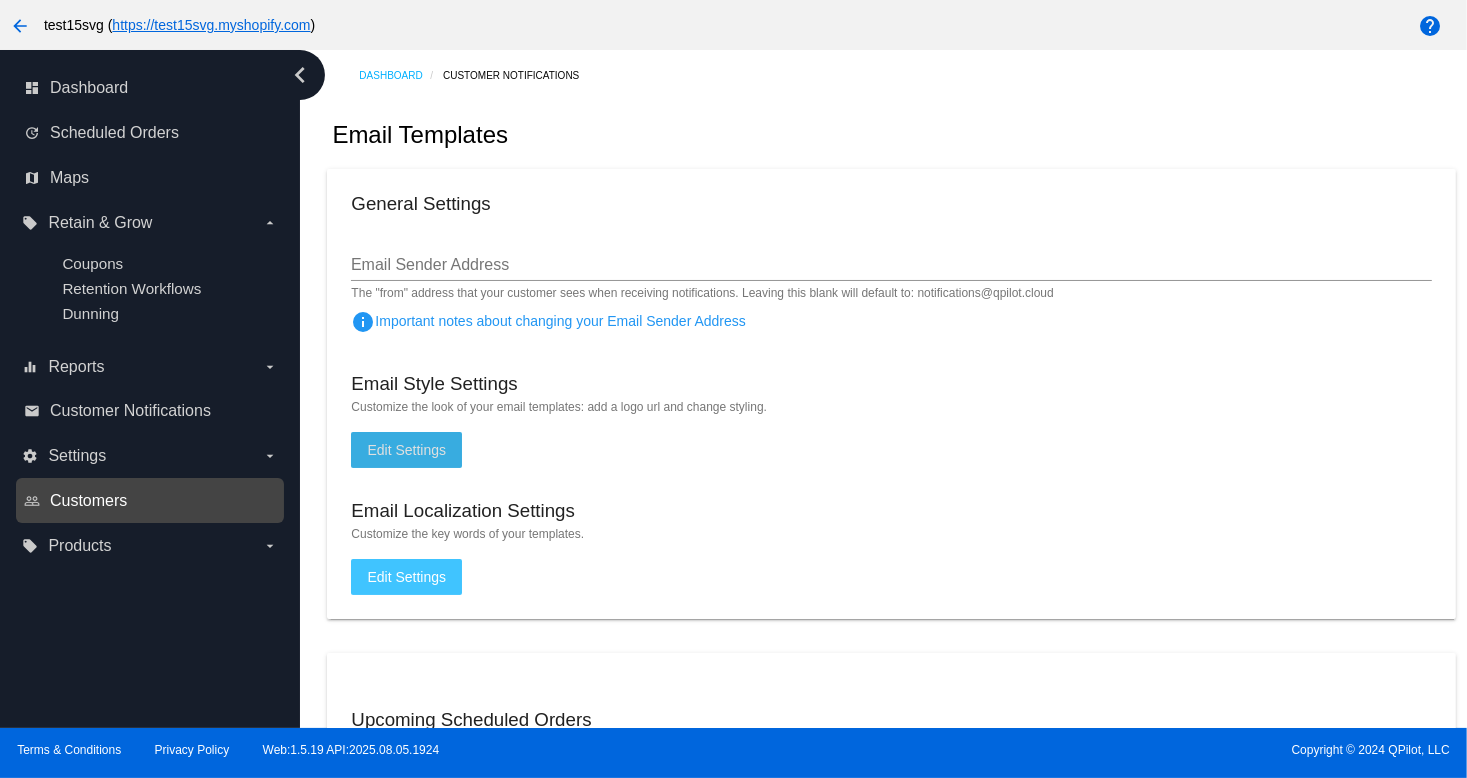 click on "Customers" at bounding box center [88, 501] 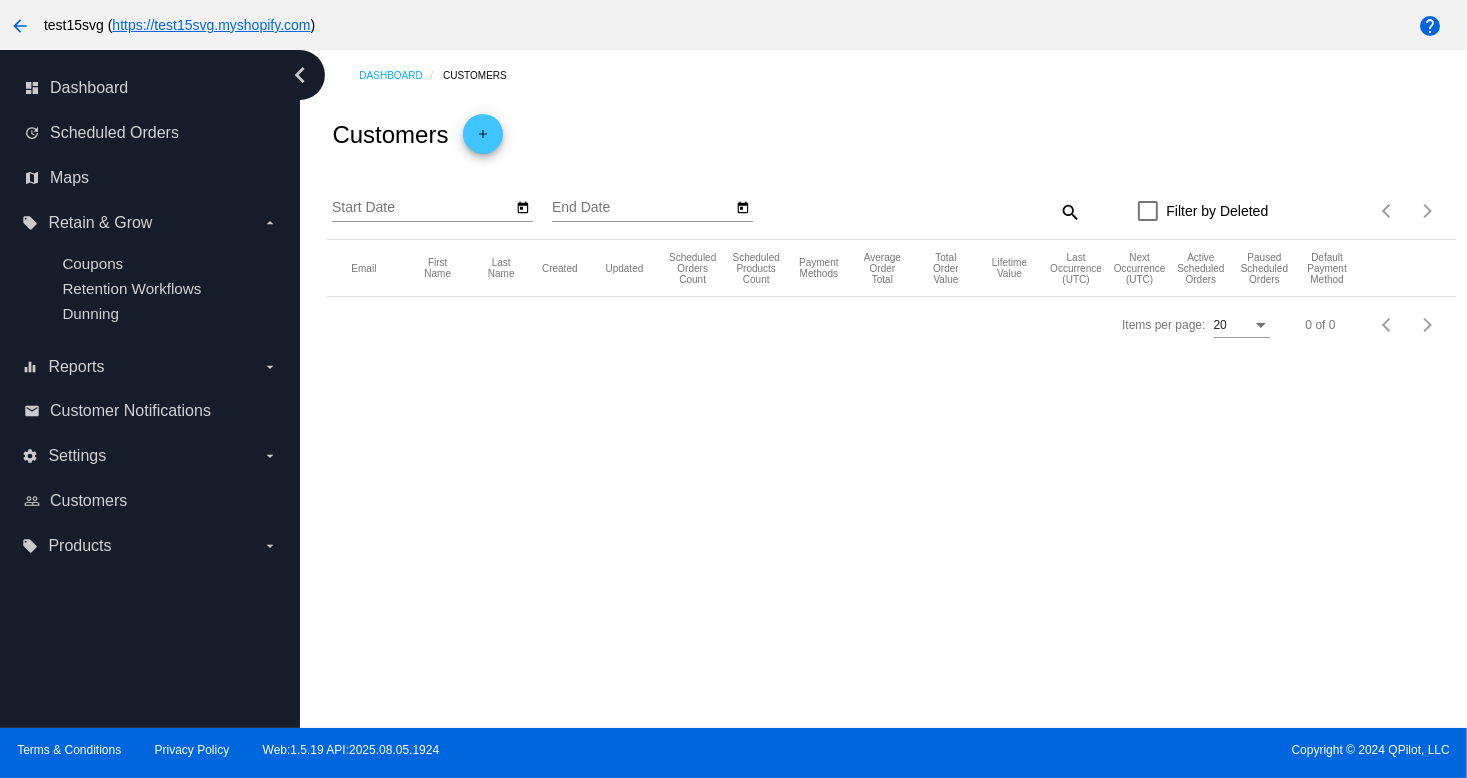 click on "Customers   add" 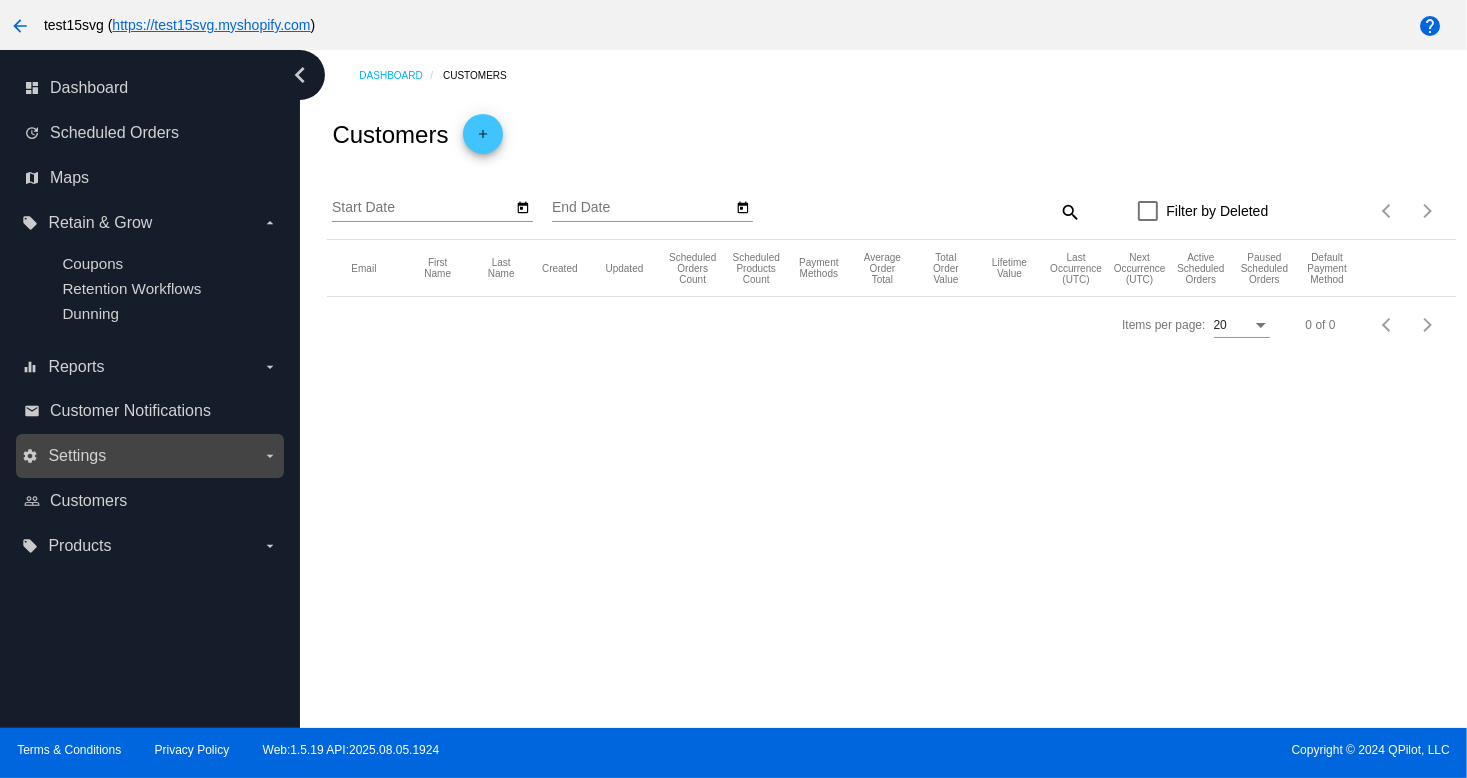 click on "settings
Settings
arrow_drop_down" at bounding box center [150, 456] 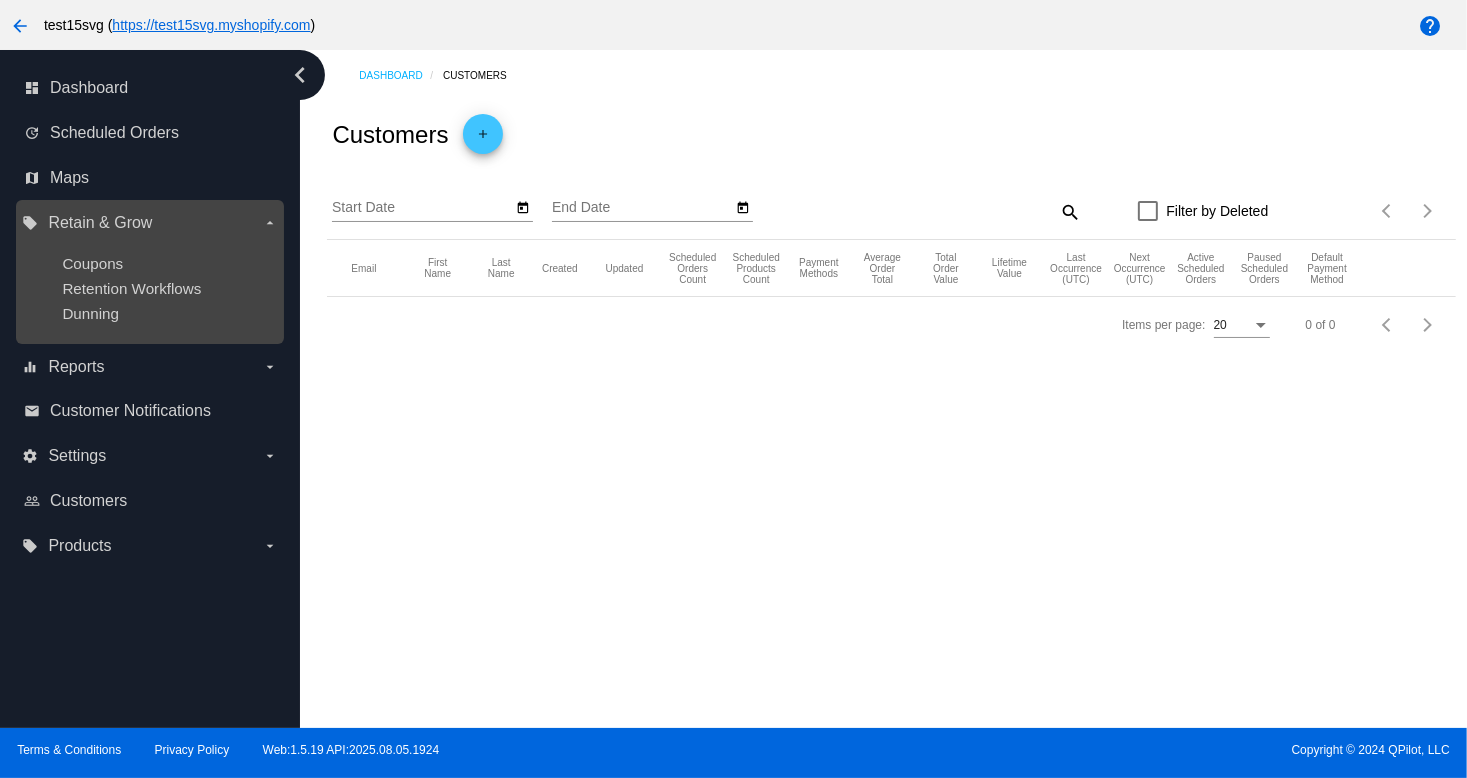click on "Retain & Grow" at bounding box center [100, 223] 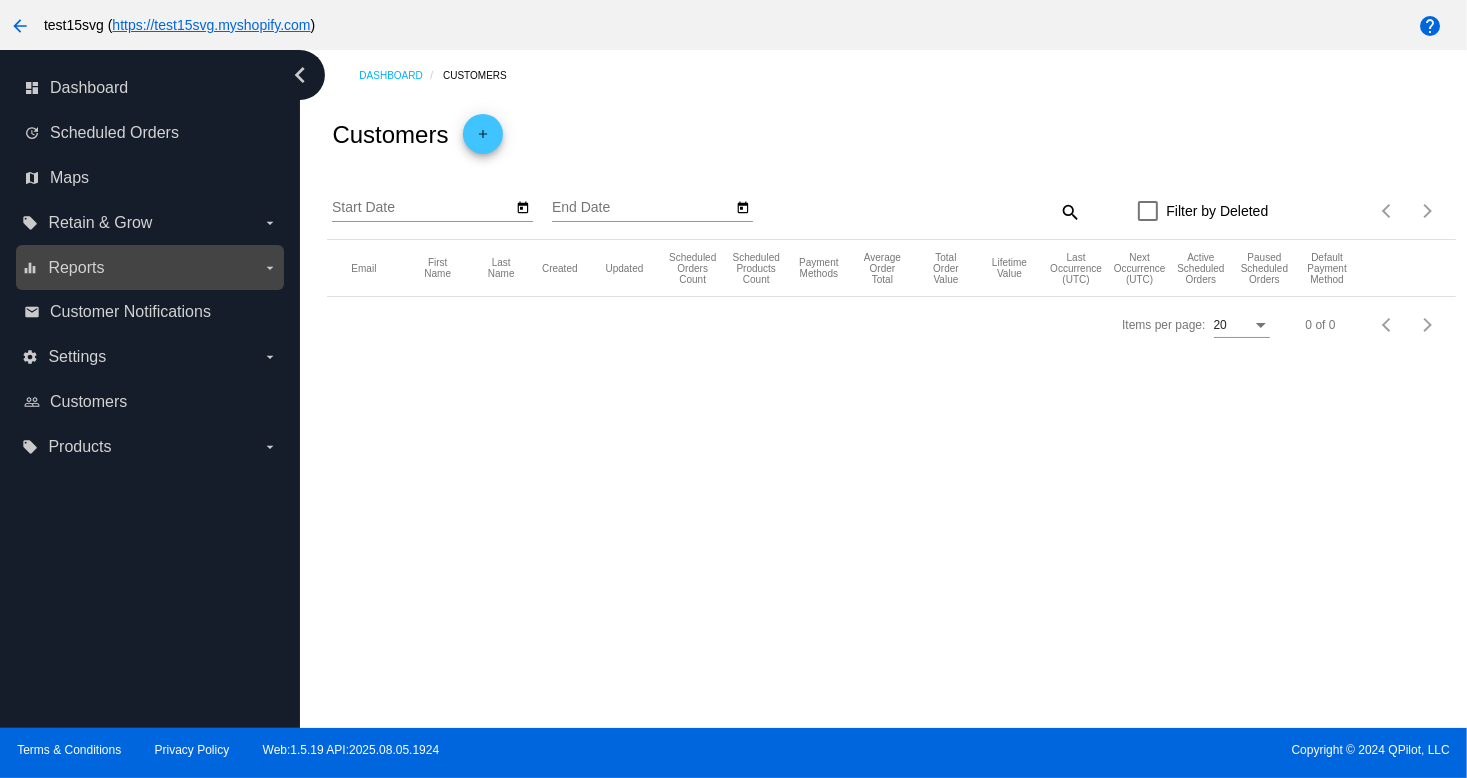 click on "Reports" at bounding box center (76, 268) 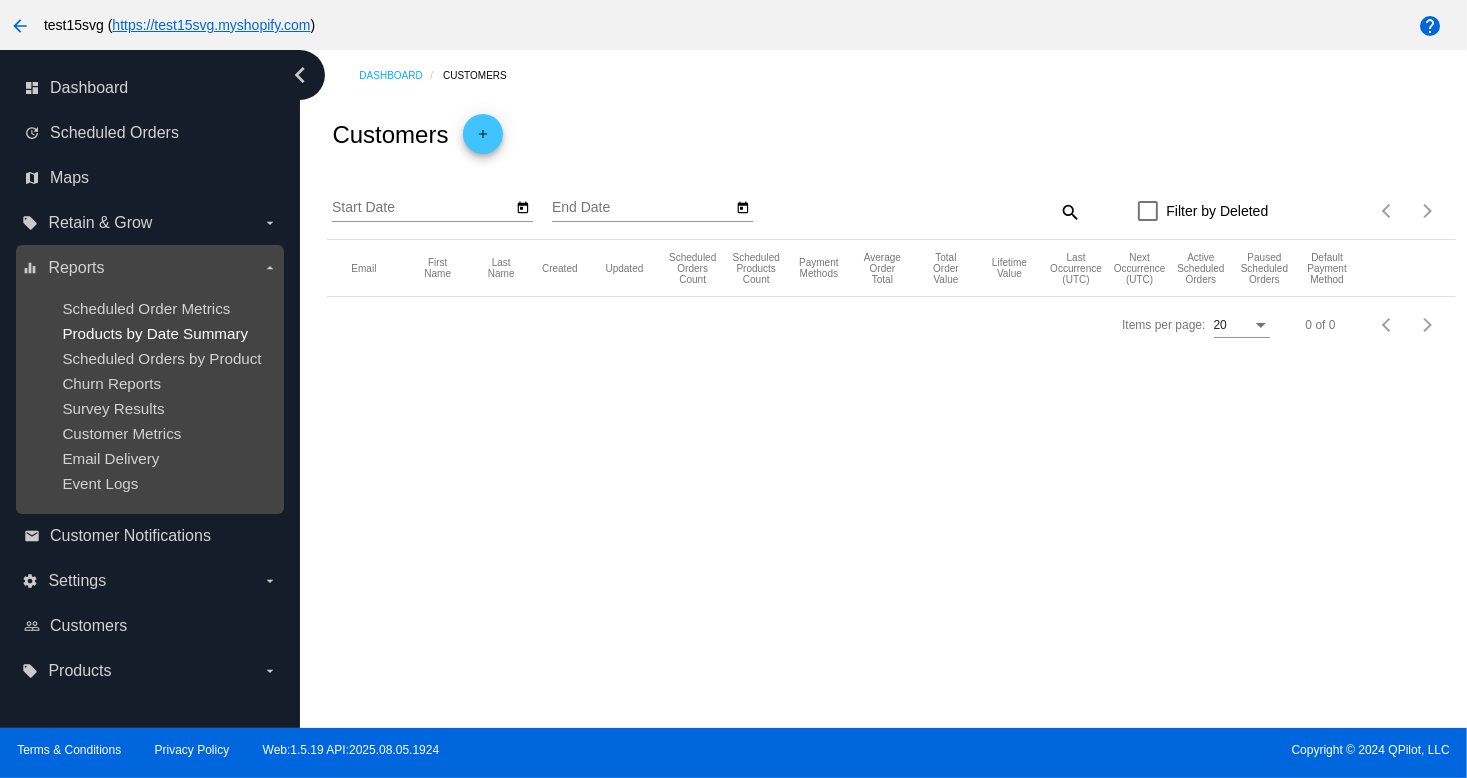 click on "Products by Date Summary" at bounding box center [155, 333] 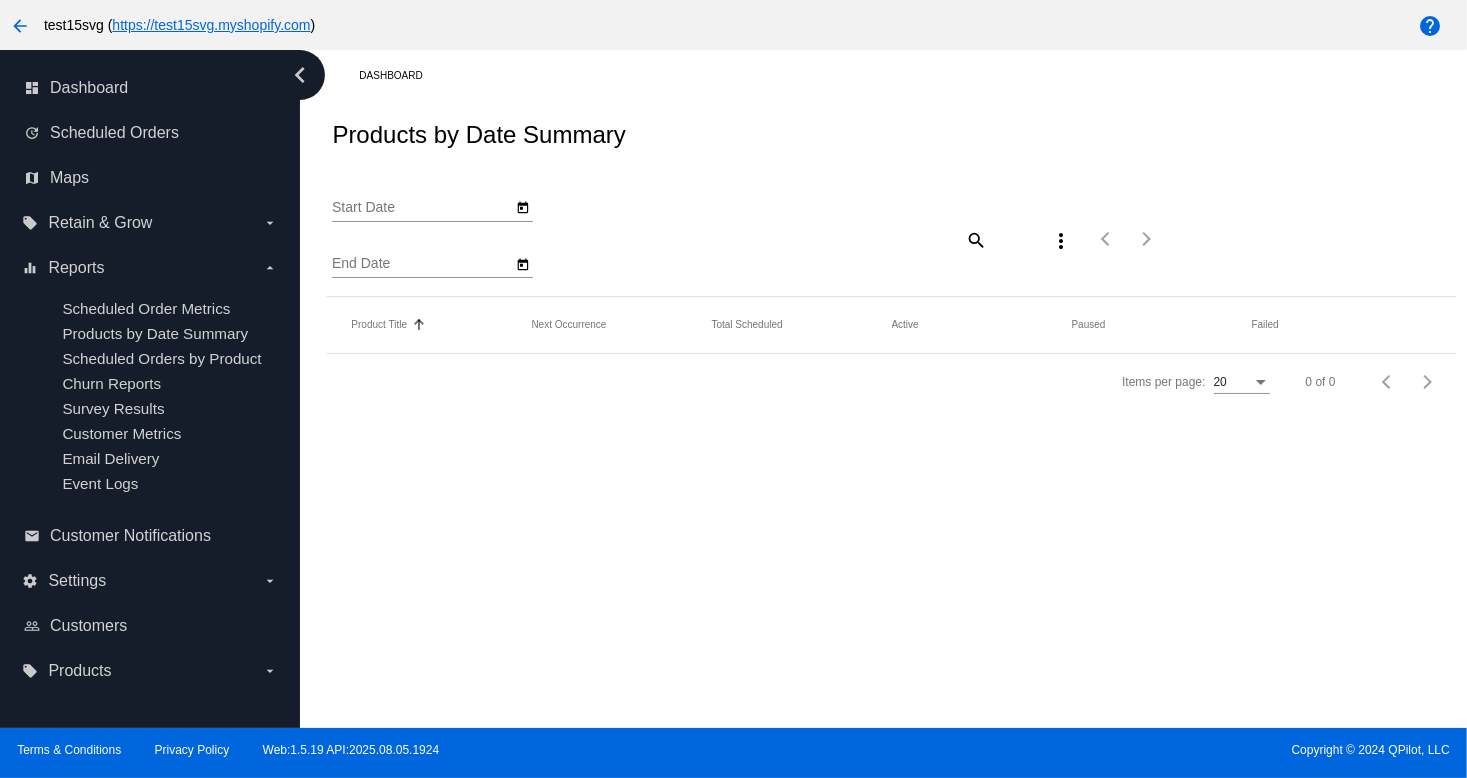 type on "8/6/2025" 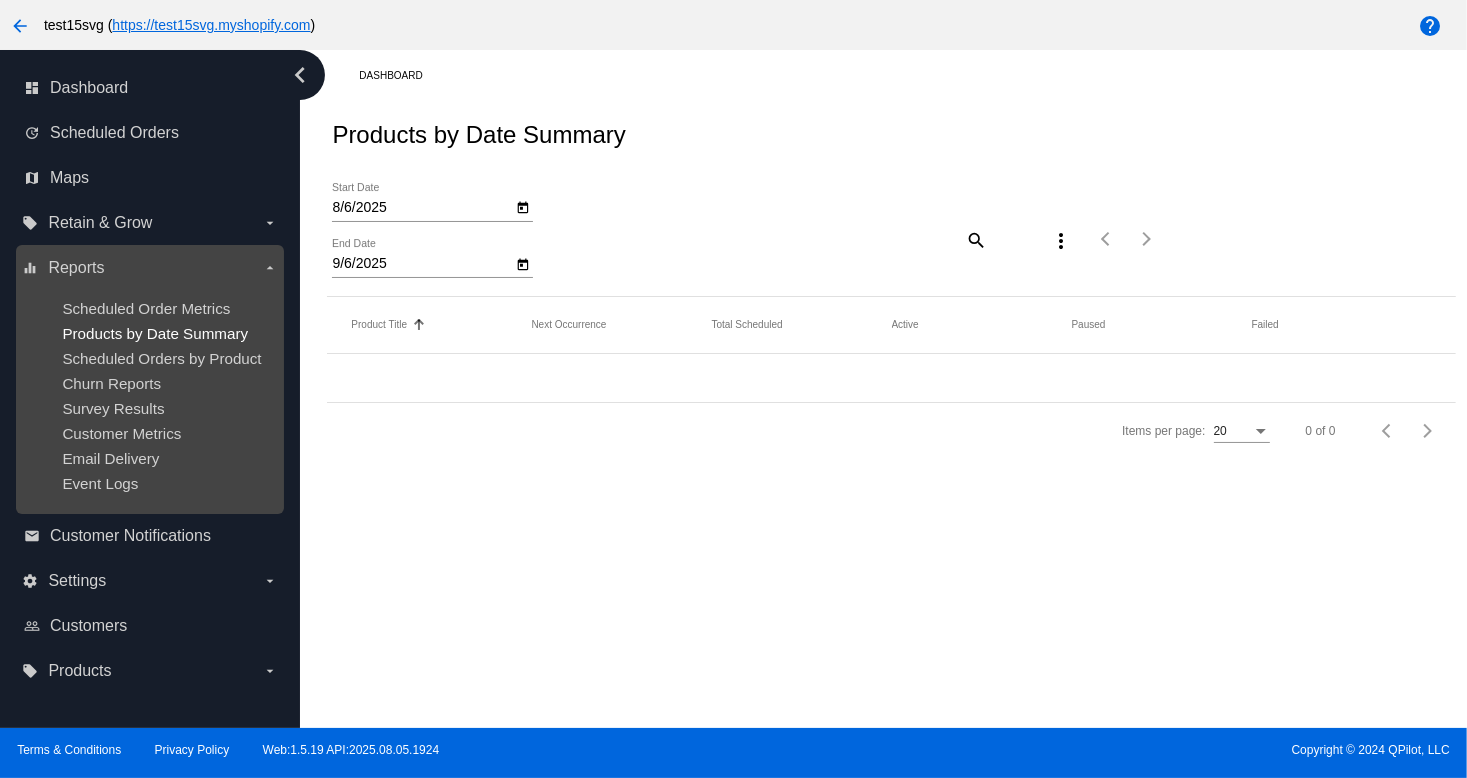 click on "Products by Date Summary" at bounding box center (155, 333) 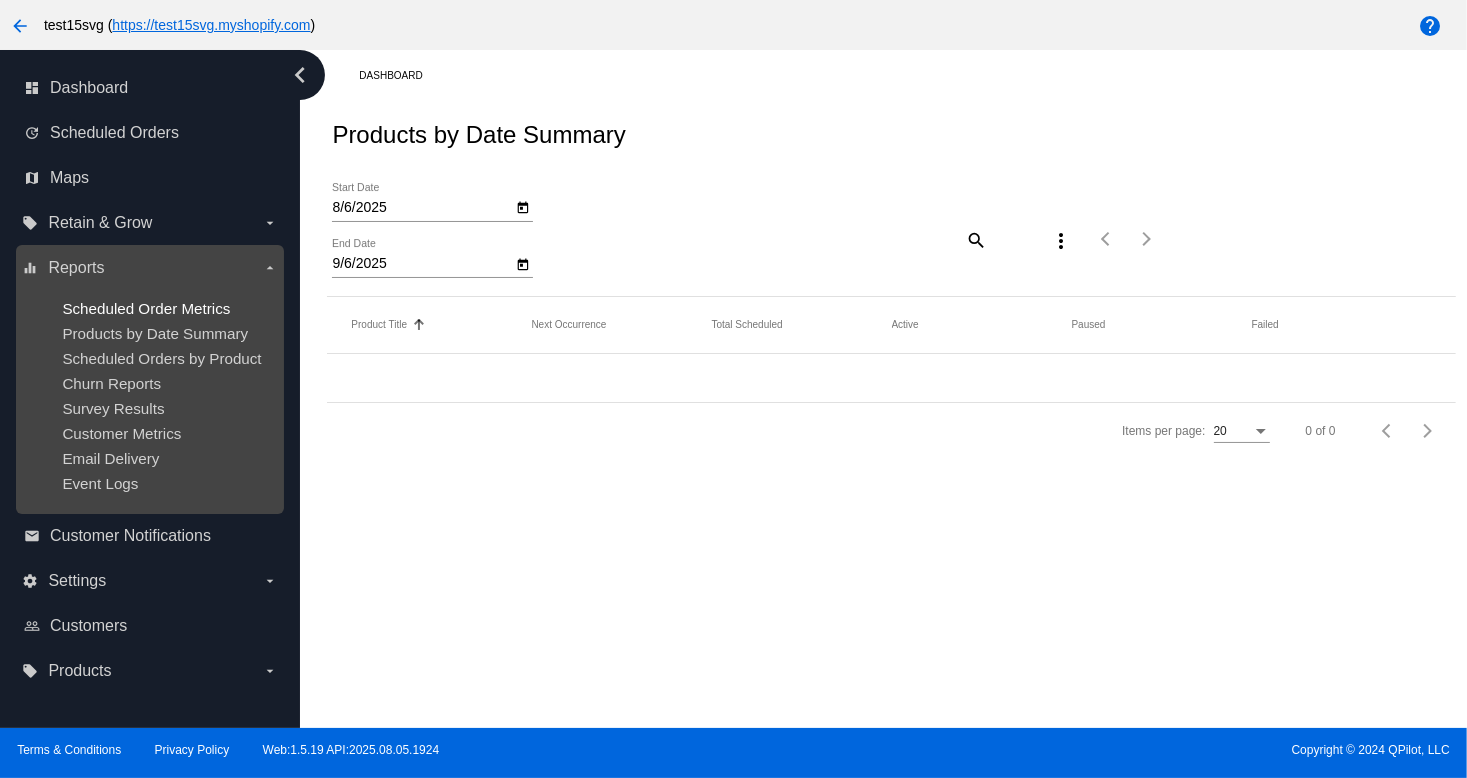 click on "Scheduled Order Metrics" at bounding box center (146, 308) 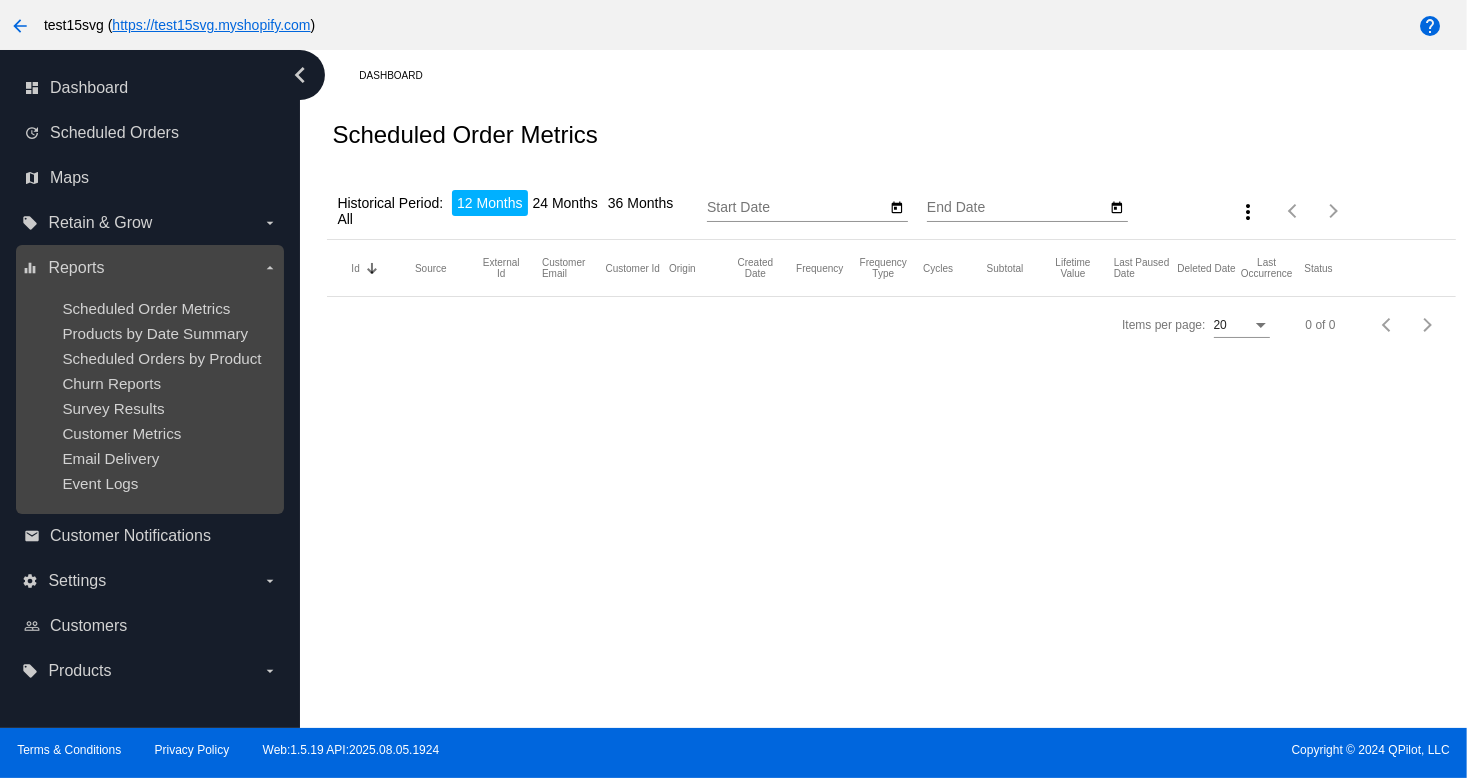 click on "Churn Reports" at bounding box center [165, 383] 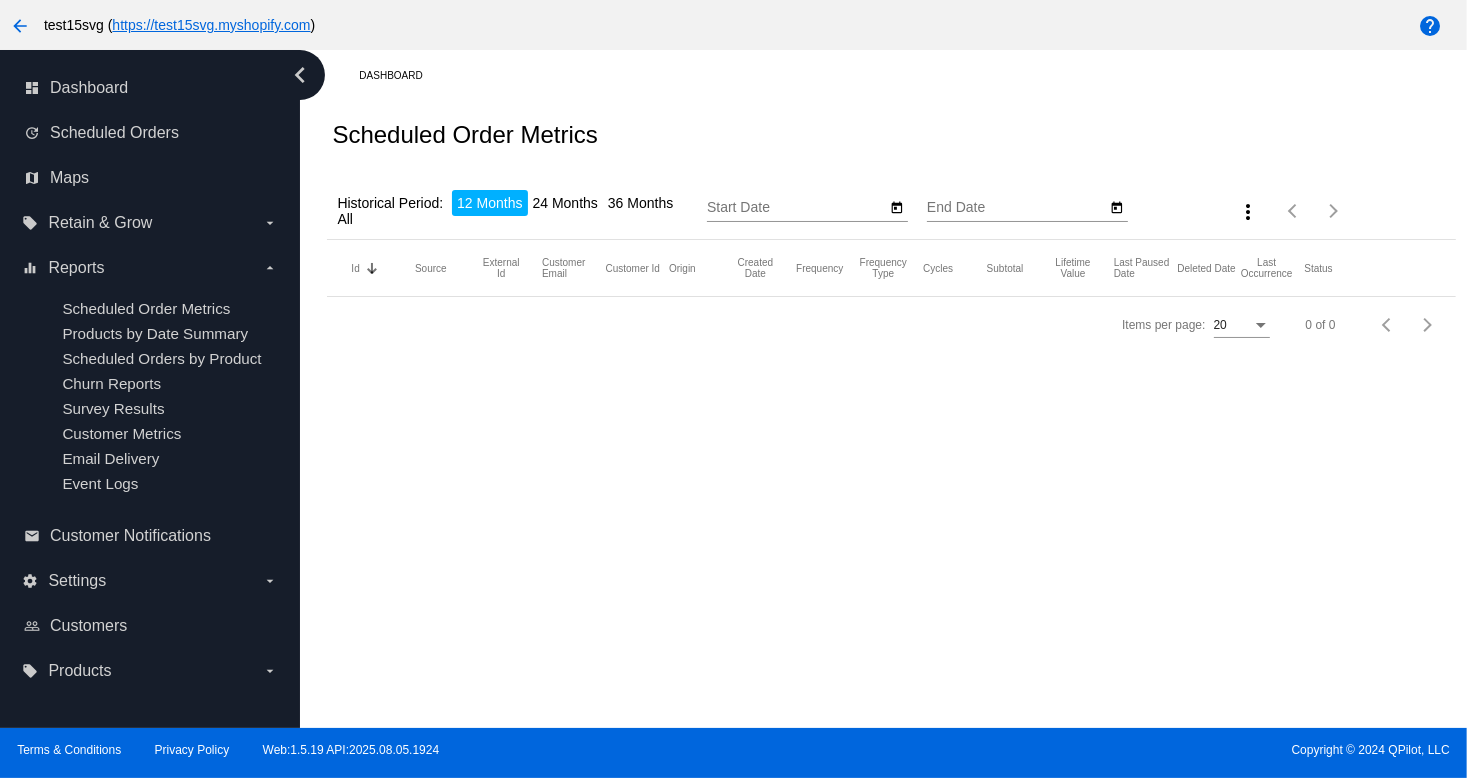 drag, startPoint x: 182, startPoint y: 393, endPoint x: 1056, endPoint y: 469, distance: 877.2981 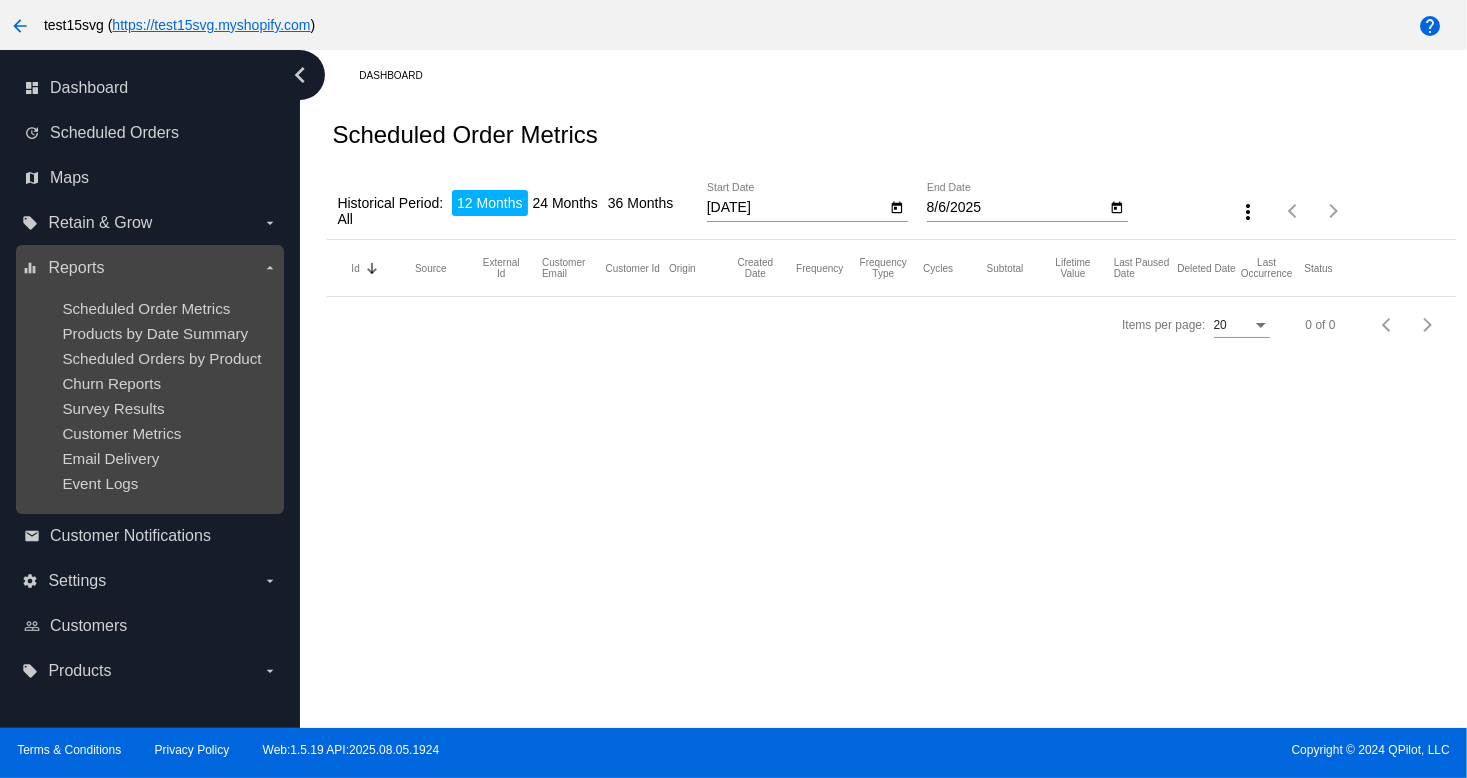click on "Scheduled Order Metrics
Products by Date Summary
Scheduled Orders by Product
Churn Reports
Survey Results
Customer Metrics
Email Delivery
Event Logs" at bounding box center (149, 396) 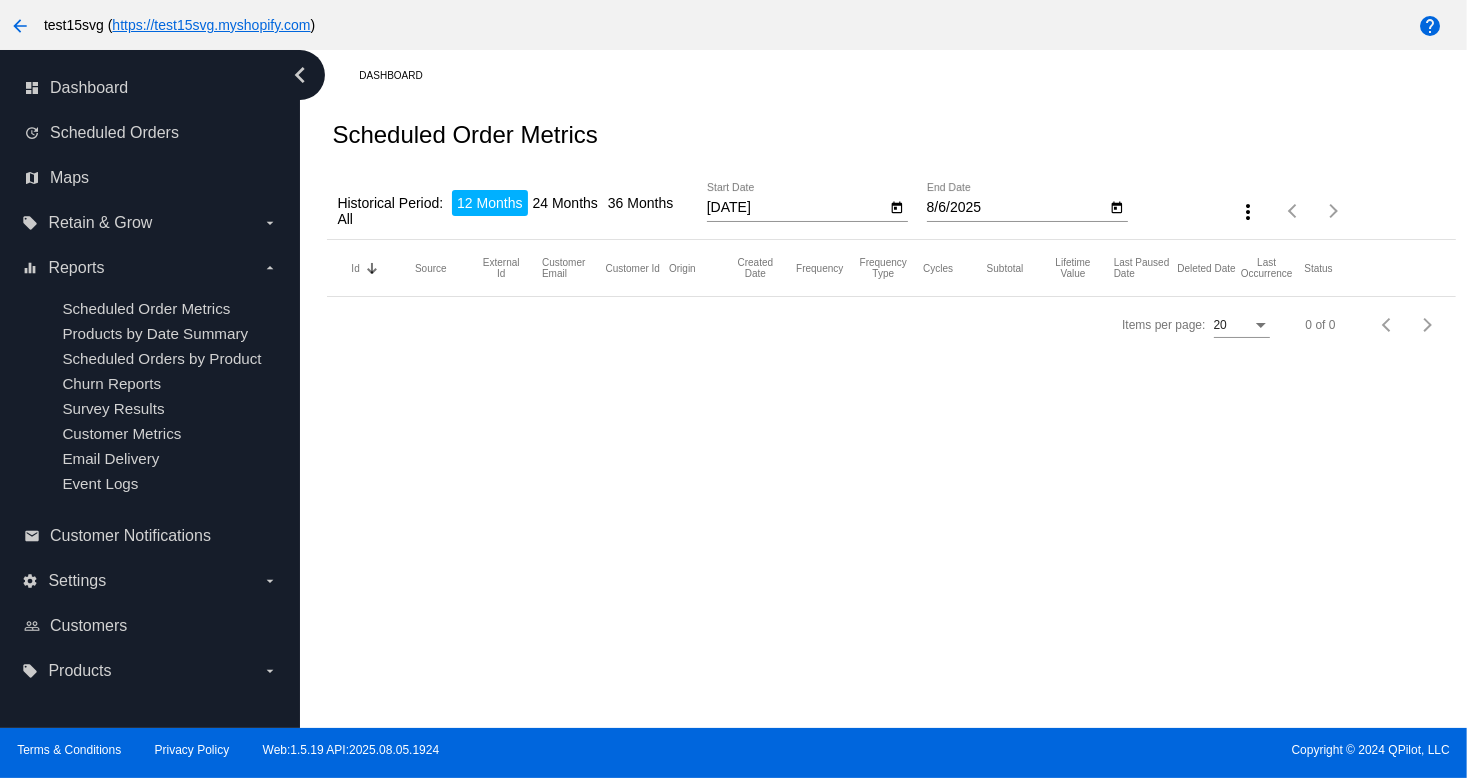 drag, startPoint x: 1033, startPoint y: 635, endPoint x: 910, endPoint y: 644, distance: 123.32883 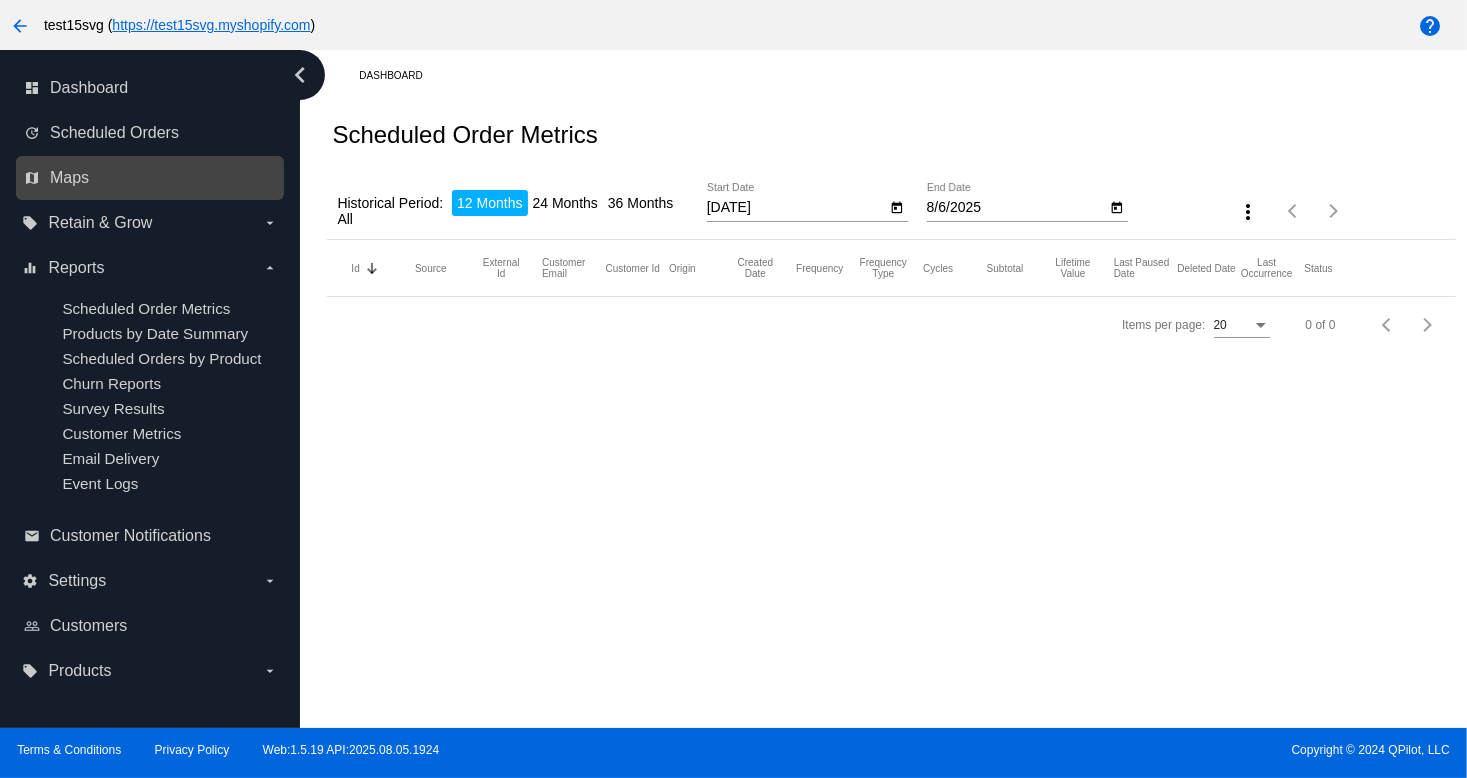 click on "map
Maps" at bounding box center [151, 178] 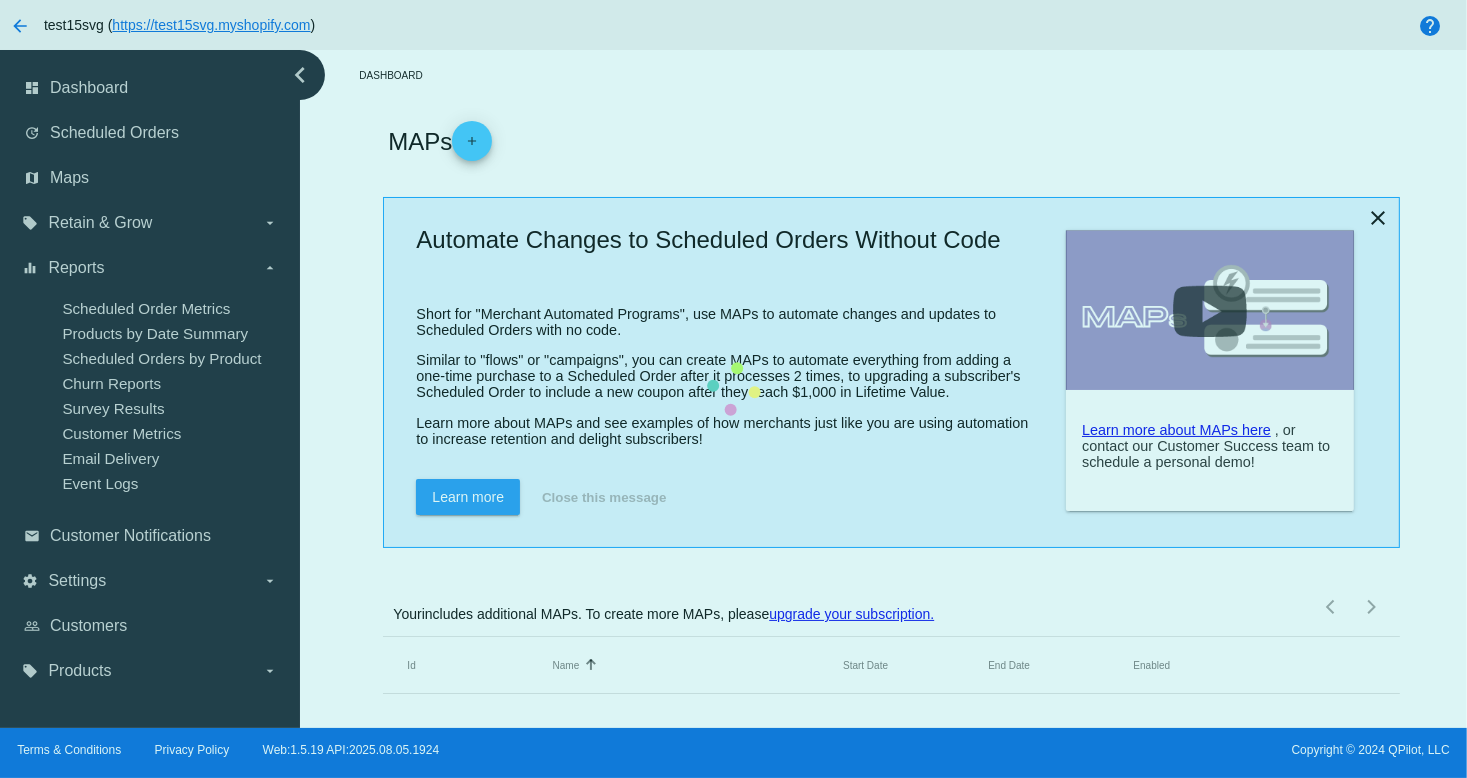 click on "Id
Name
Sorted by Name ascending
Start Date
End Date
Enabled" 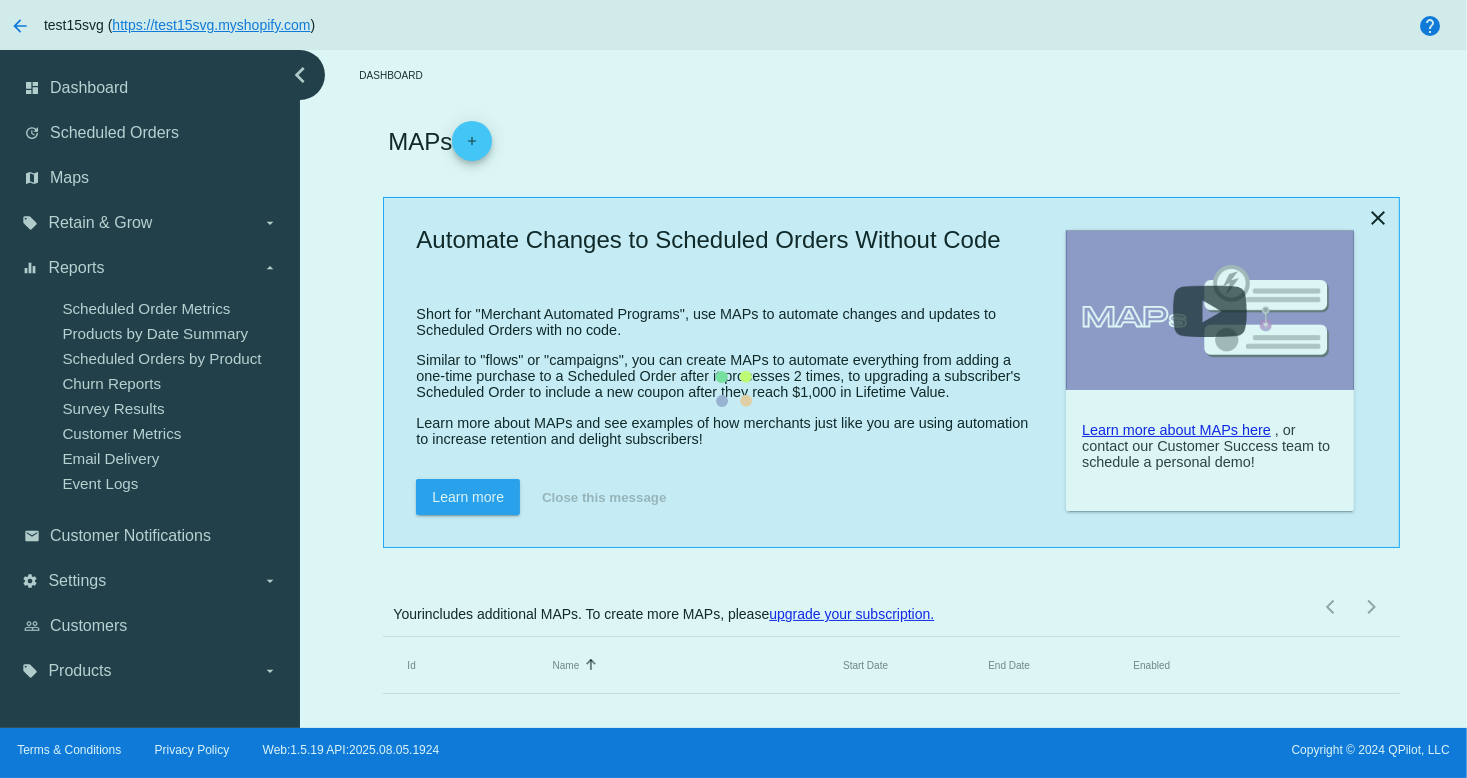 click on "Id
Name
Sorted by Name ascending
Start Date
End Date
Enabled" 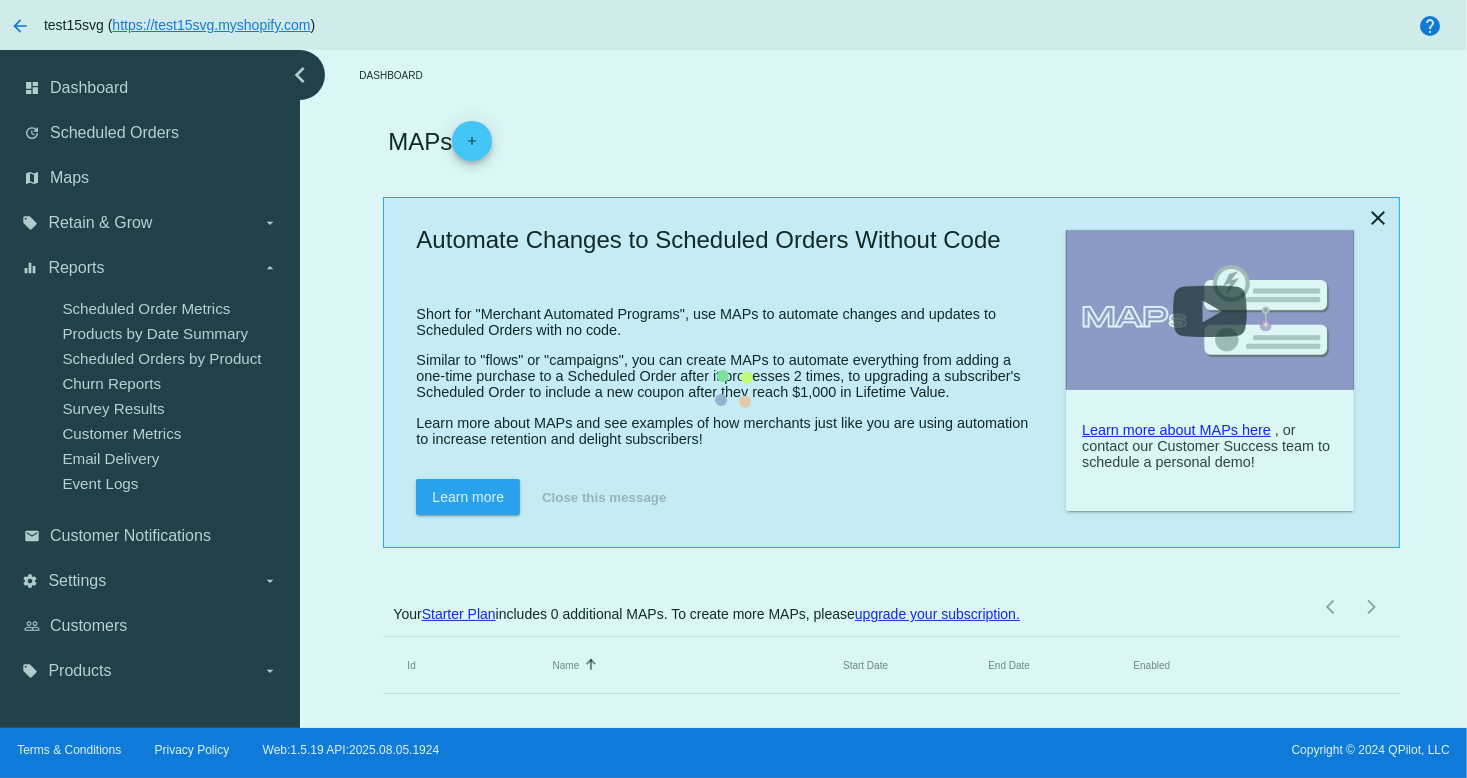 click on "Retain & Grow" at bounding box center (100, 223) 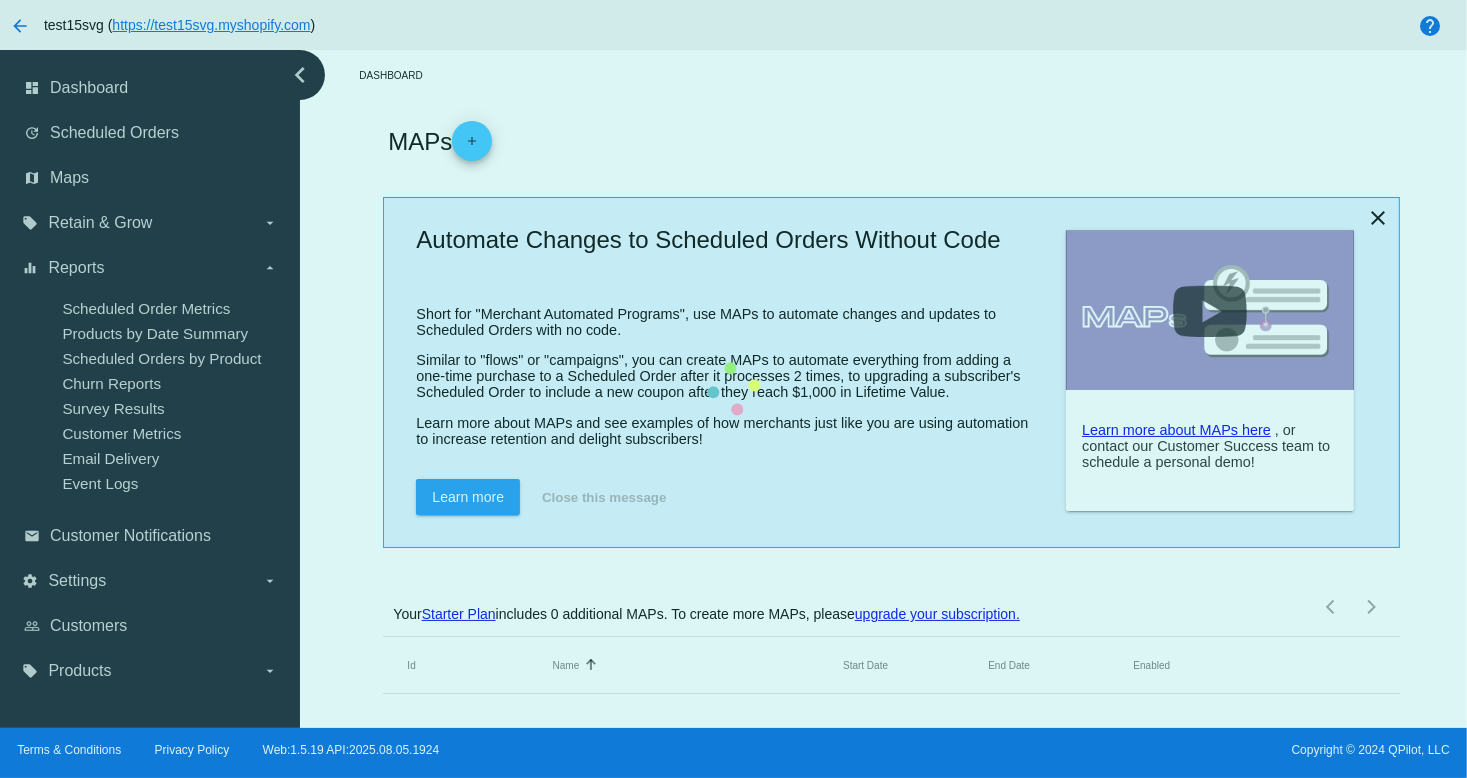 click on "local_offer
Retain & Grow
arrow_drop_down" at bounding box center (0, 0) 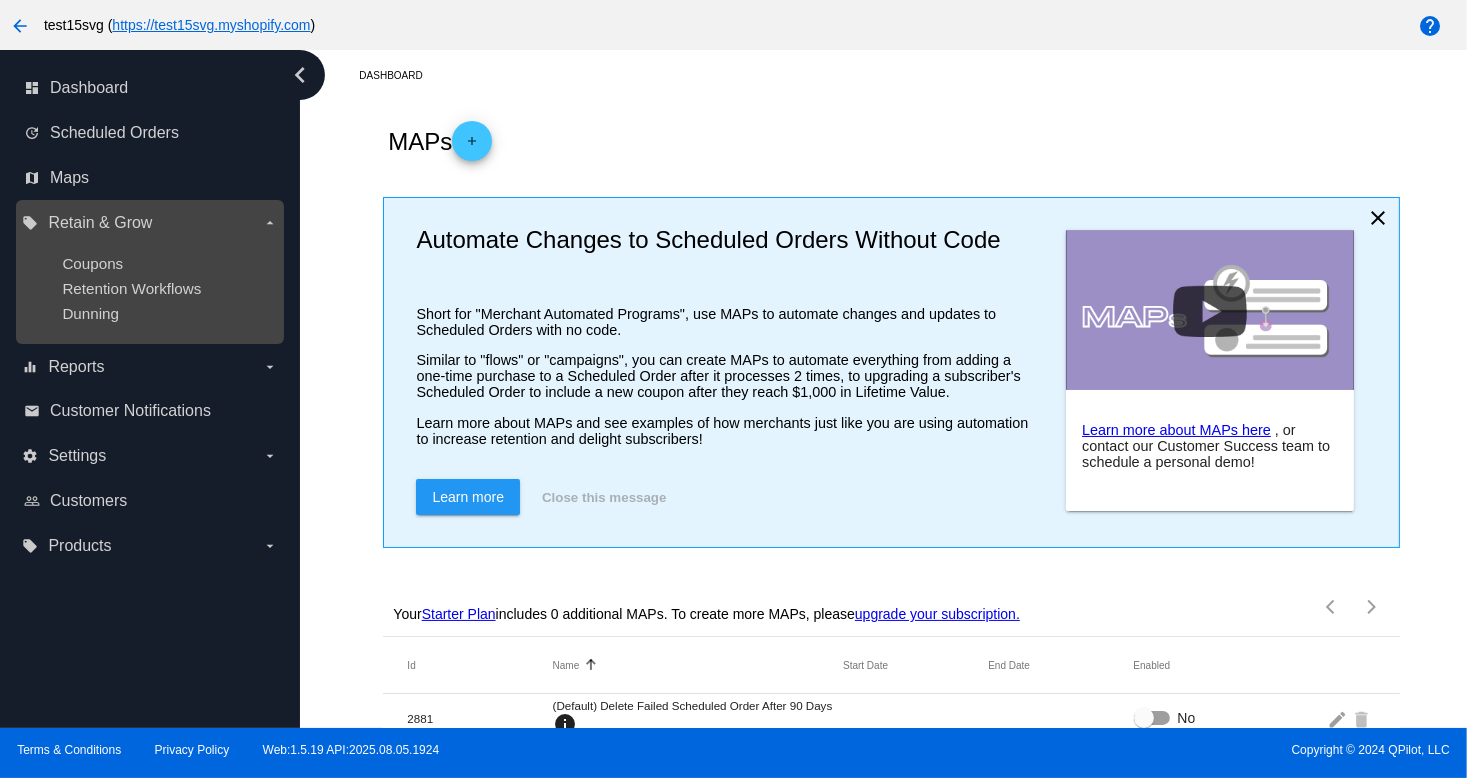 click on "Coupons
Retention Workflows
Dunning" at bounding box center (149, 288) 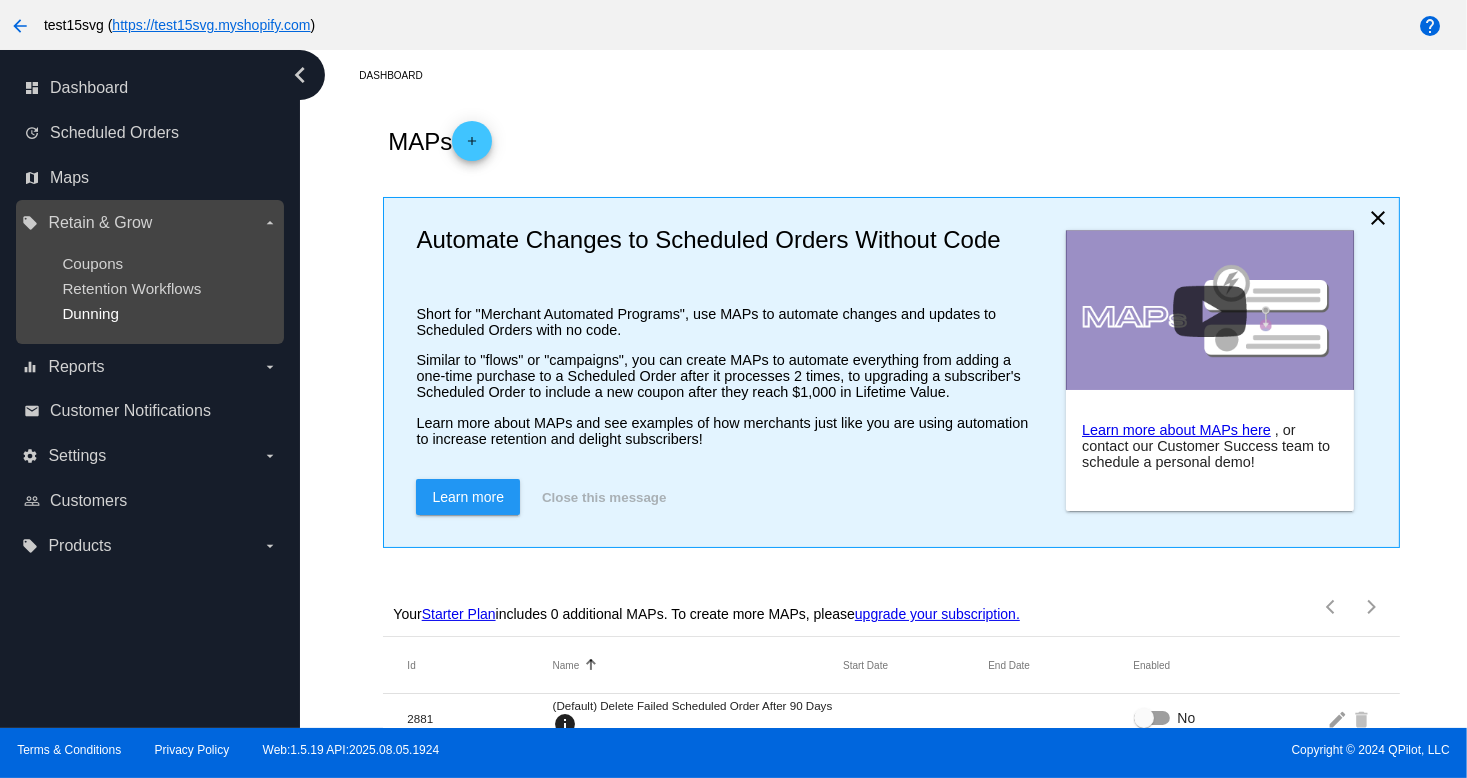 click on "Dunning" at bounding box center (90, 313) 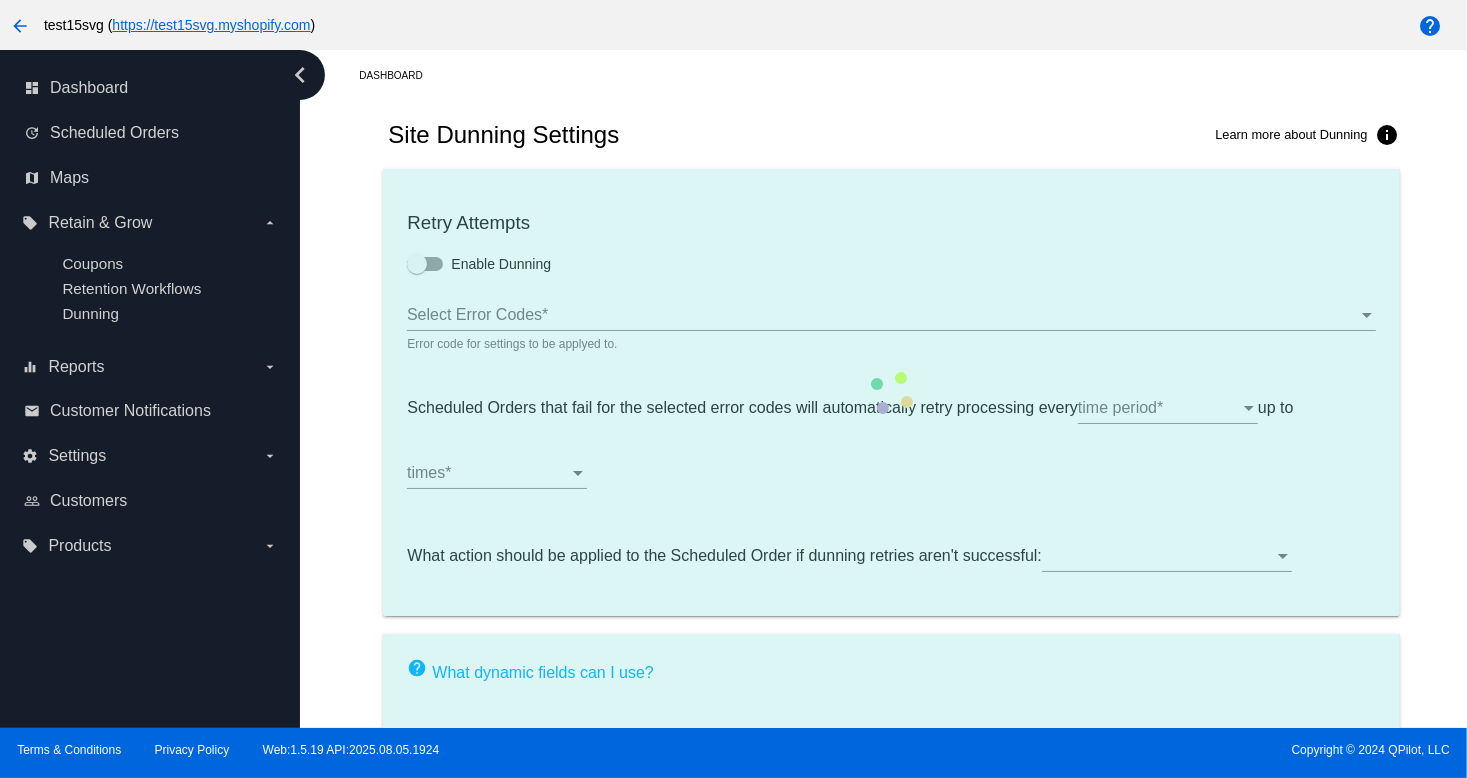 type on "If no changes are made, we will automatically retry processing your {{ScheduledOrder}} in {{NextDunningHours}} hours." 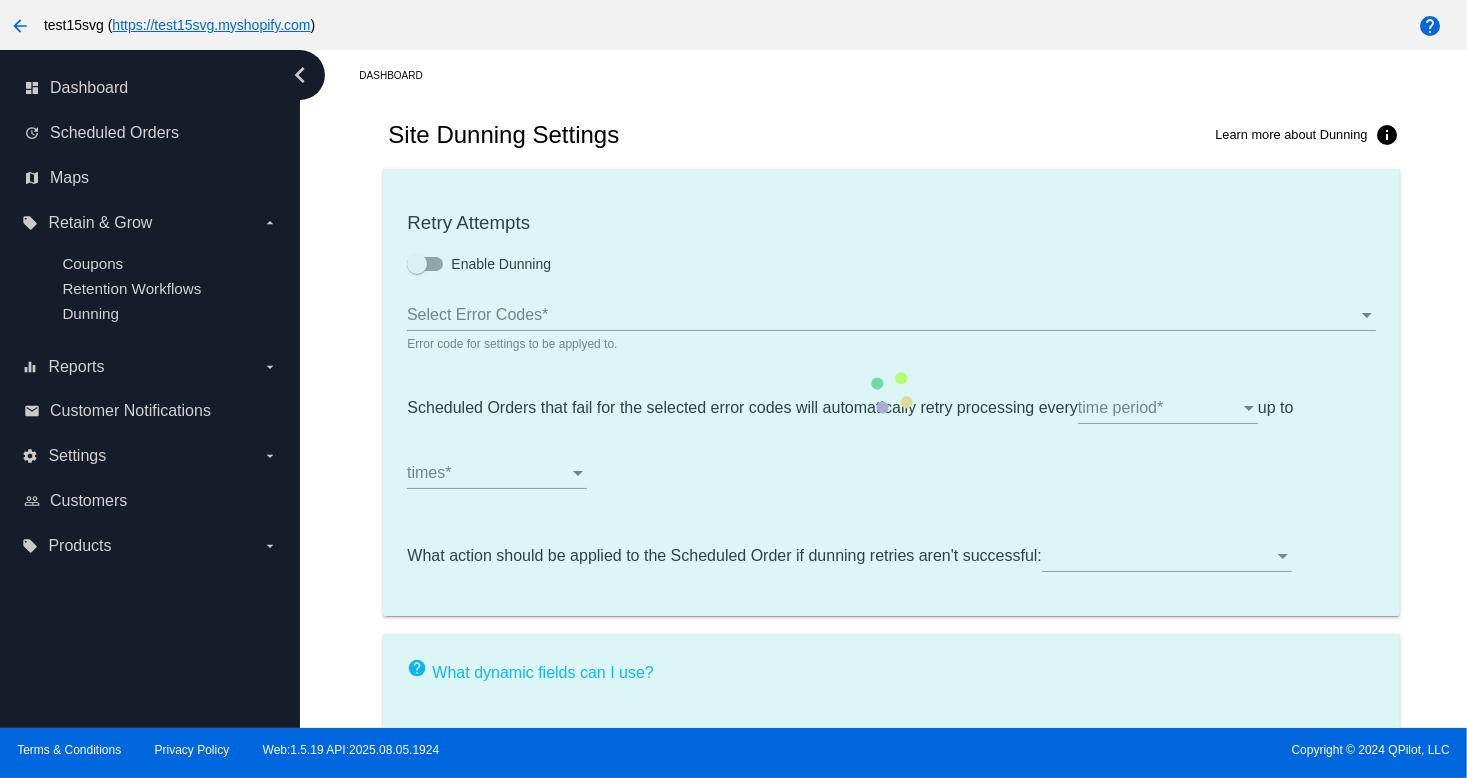 type on "If no changes are made, we will automatically retry processing your {{ScheduledOrder}} in {{NextDunningHours}} hours for {{RetryCountLeft}} more attempts." 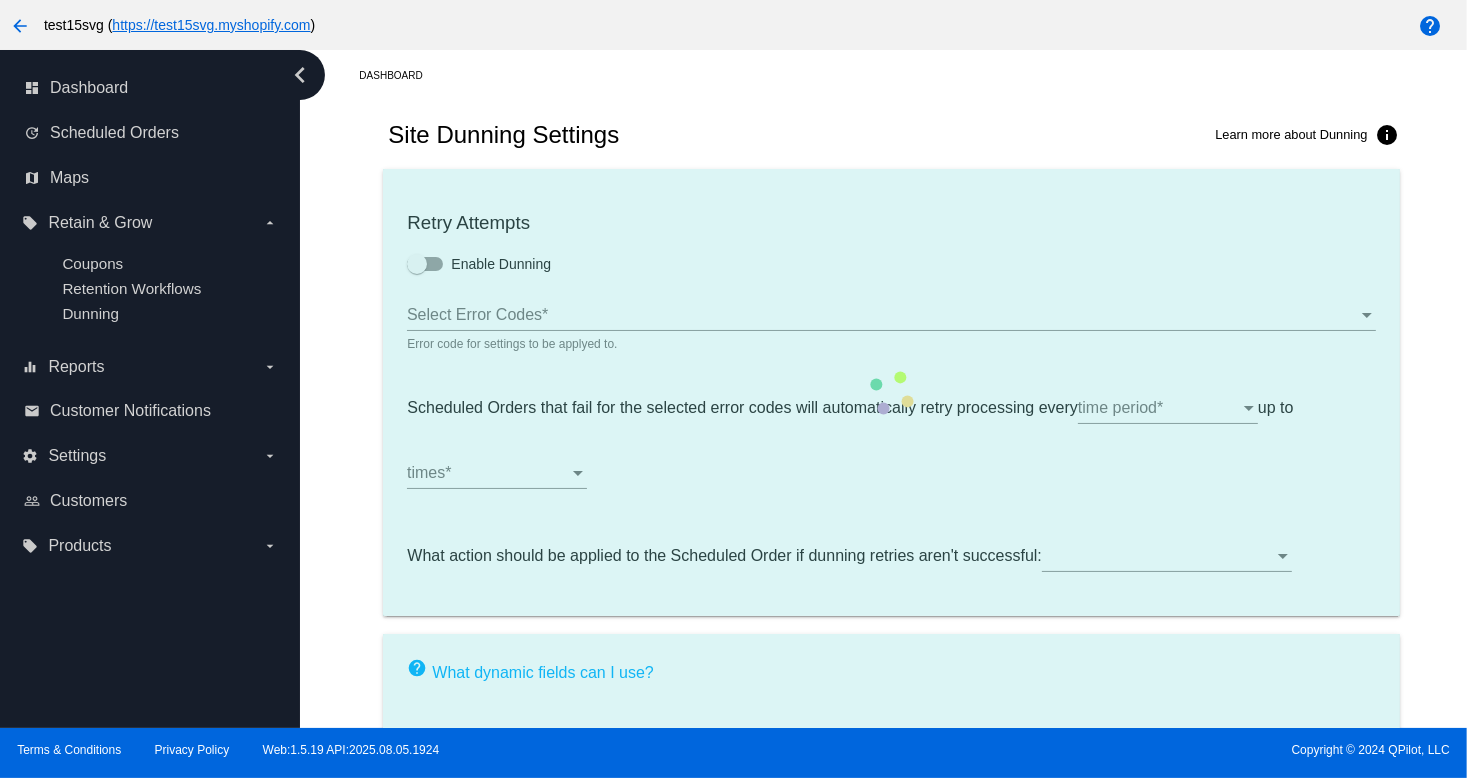 type on "If no changes are made, we will automatically {{DunningAction}} your {{ScheduledOrder}}." 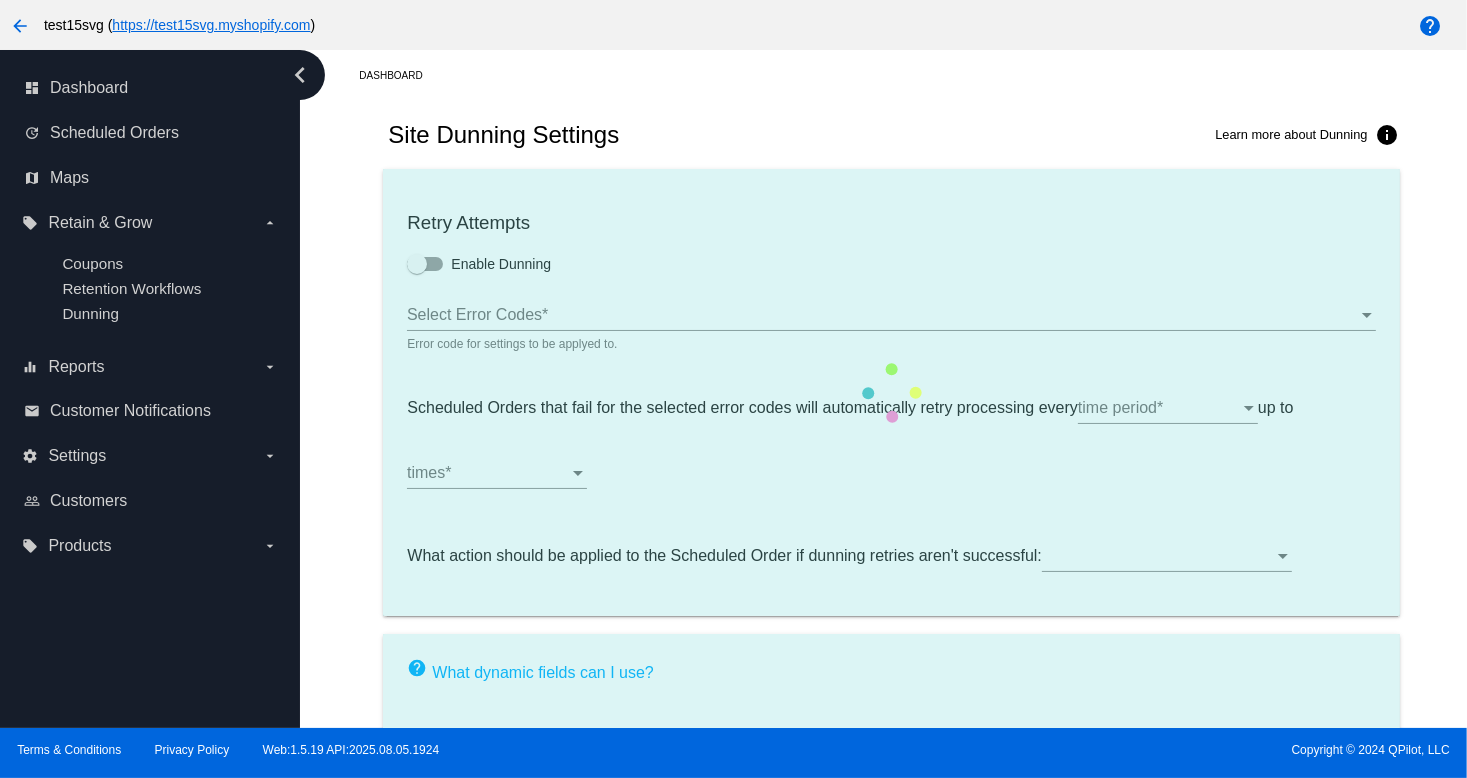type on "Your {{ScheduledOrder}} was {{DunningAction}}." 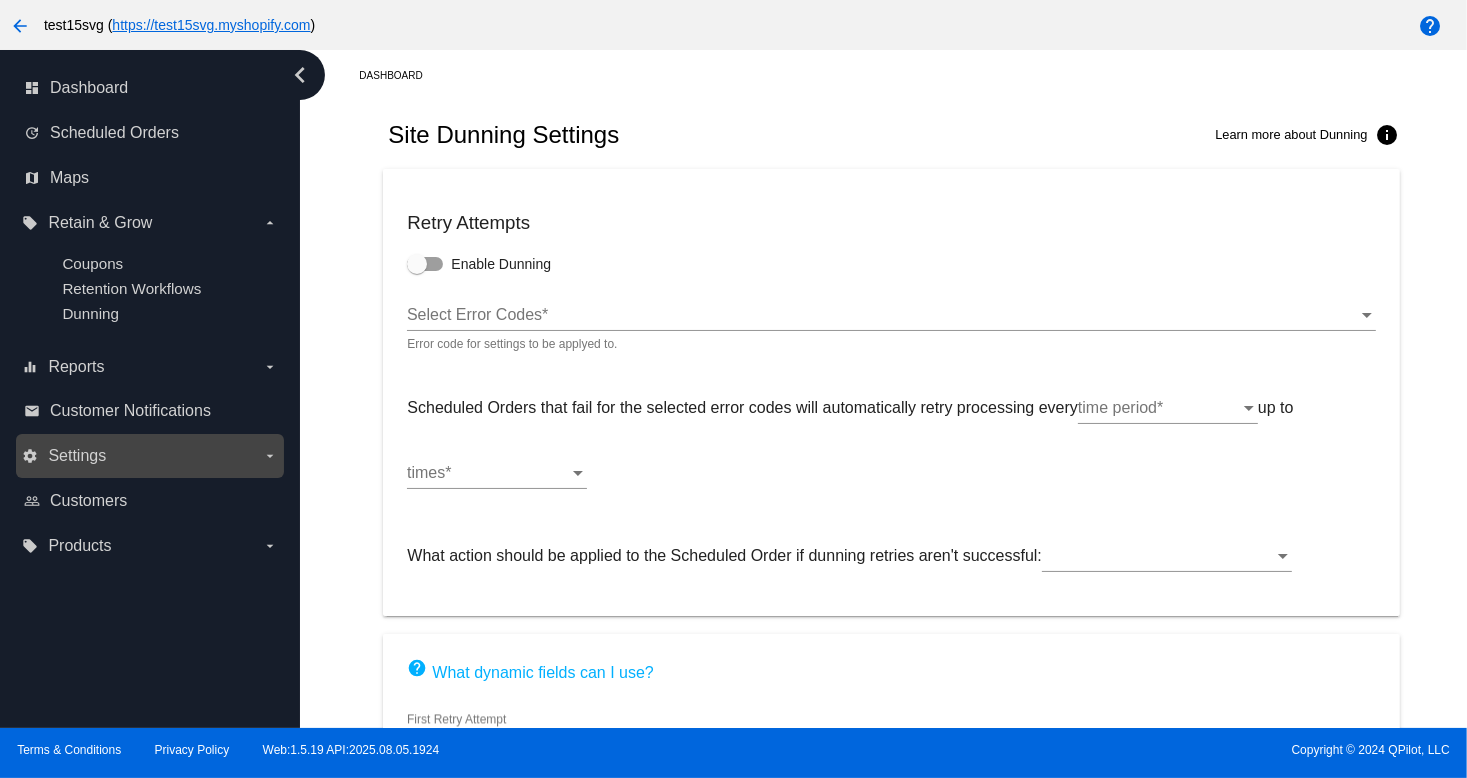 click on "settings
Settings
arrow_drop_down" at bounding box center (149, 456) 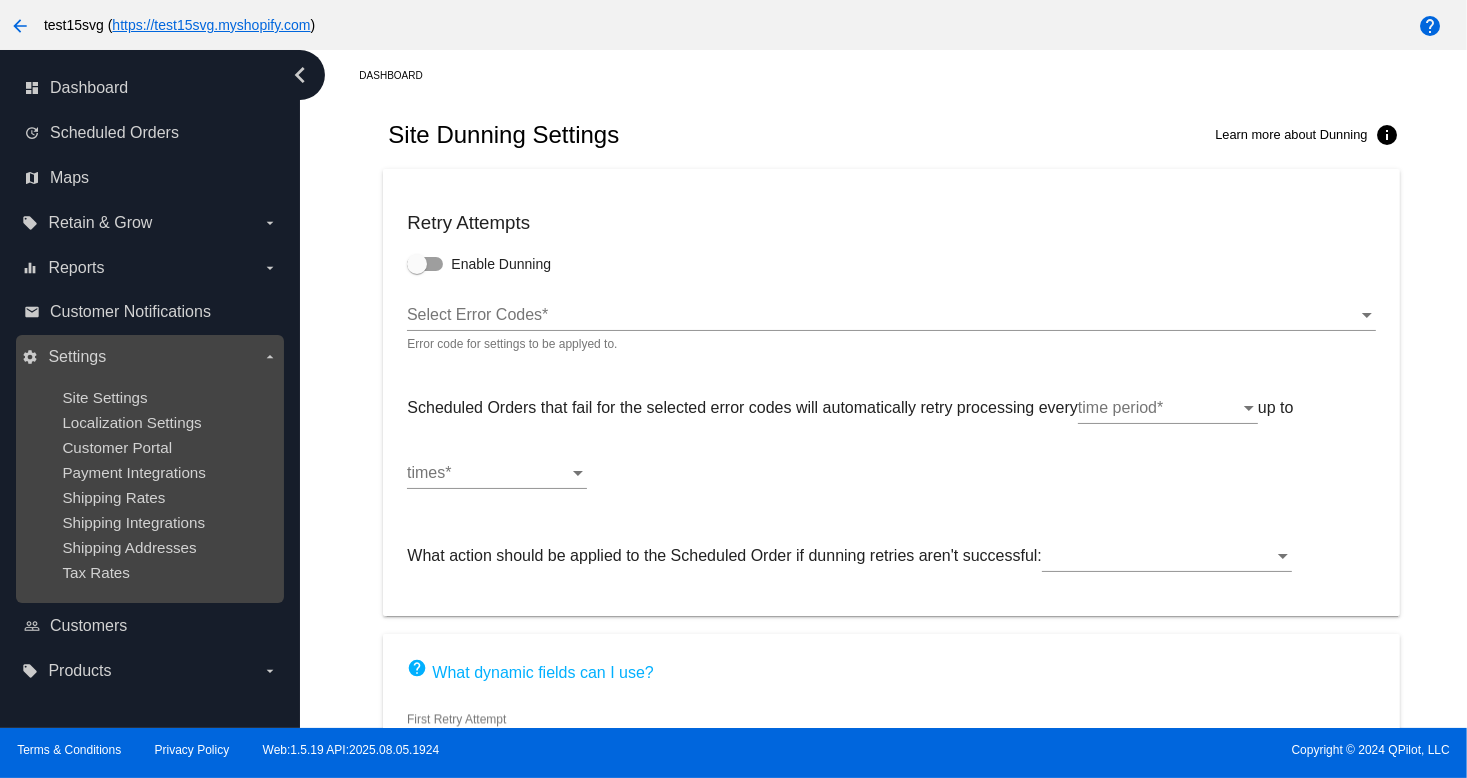 click on "Site Settings
Localization Settings
Customer Portal
Payment Integrations
Shipping Rates
Shipping Integrations
Shipping Addresses
Tax Rates" at bounding box center [149, 485] 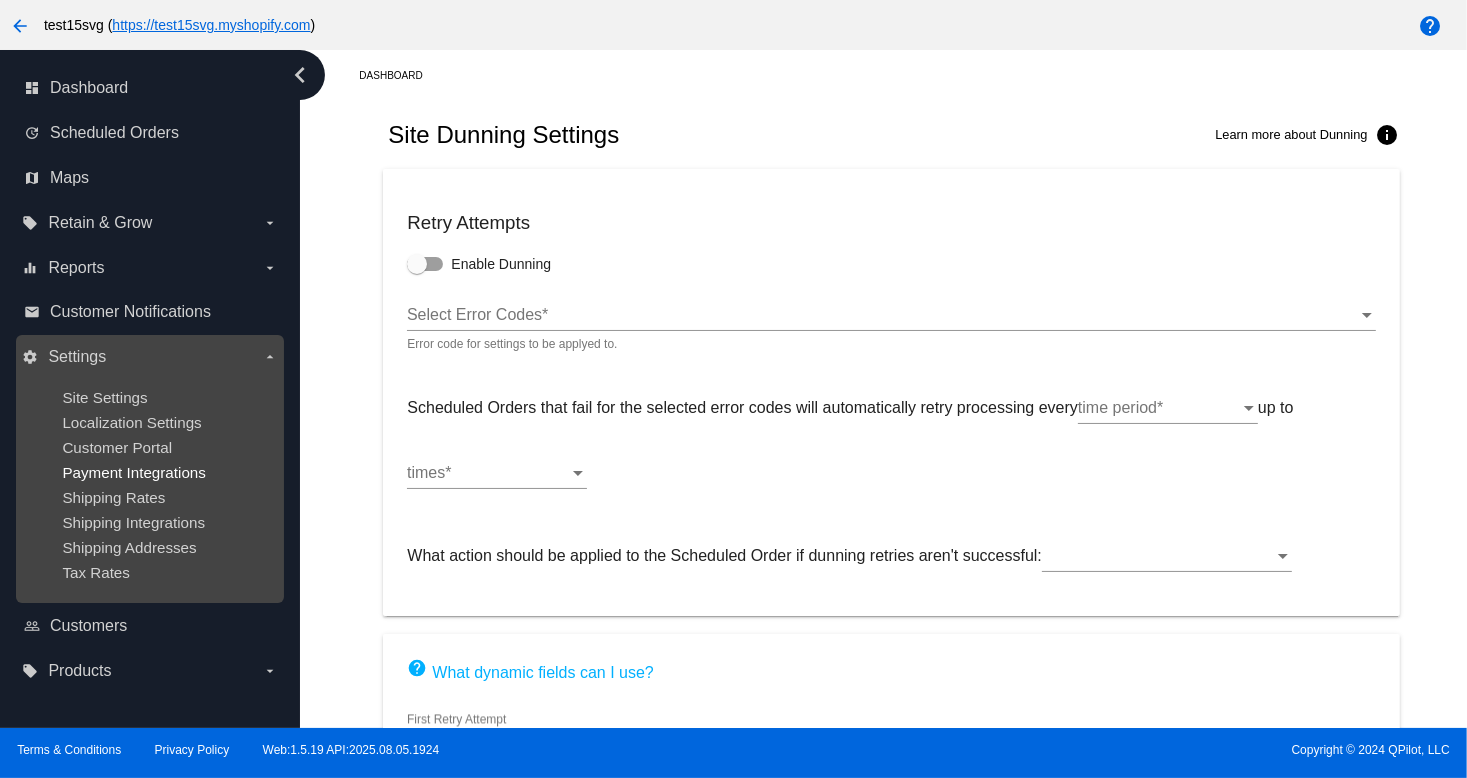 click on "Payment Integrations" at bounding box center [134, 472] 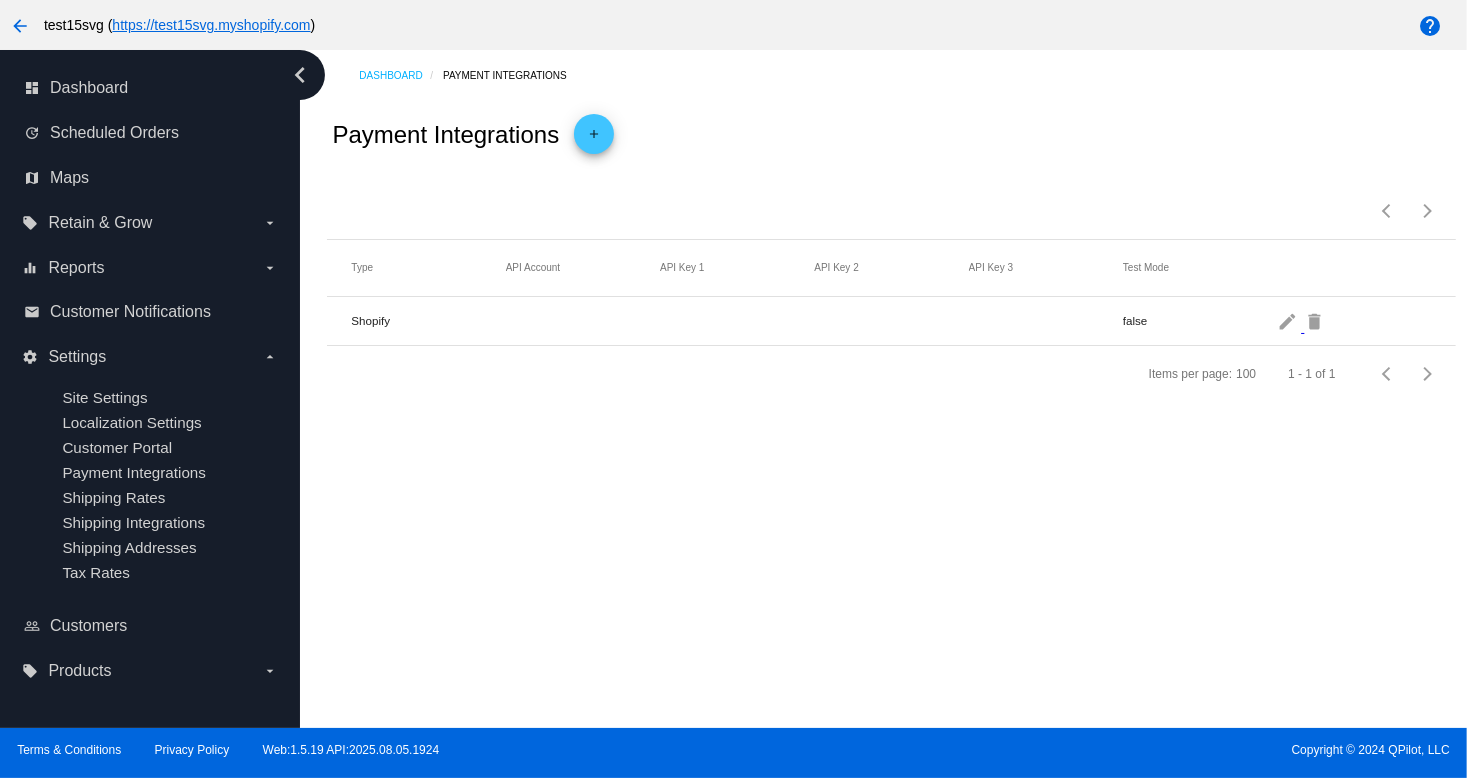 click on "Customer Portal" at bounding box center (117, 447) 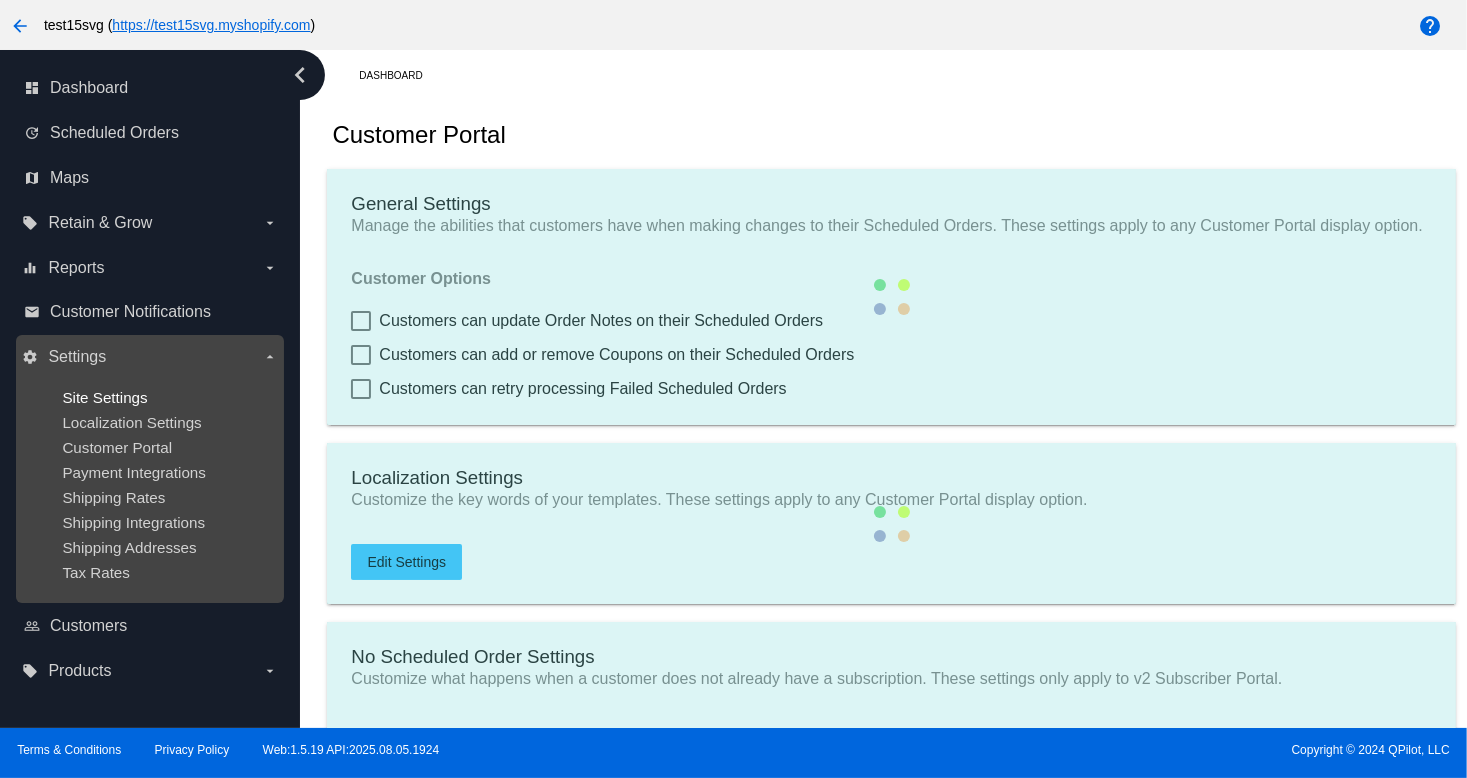 click on "Site Settings" at bounding box center (104, 397) 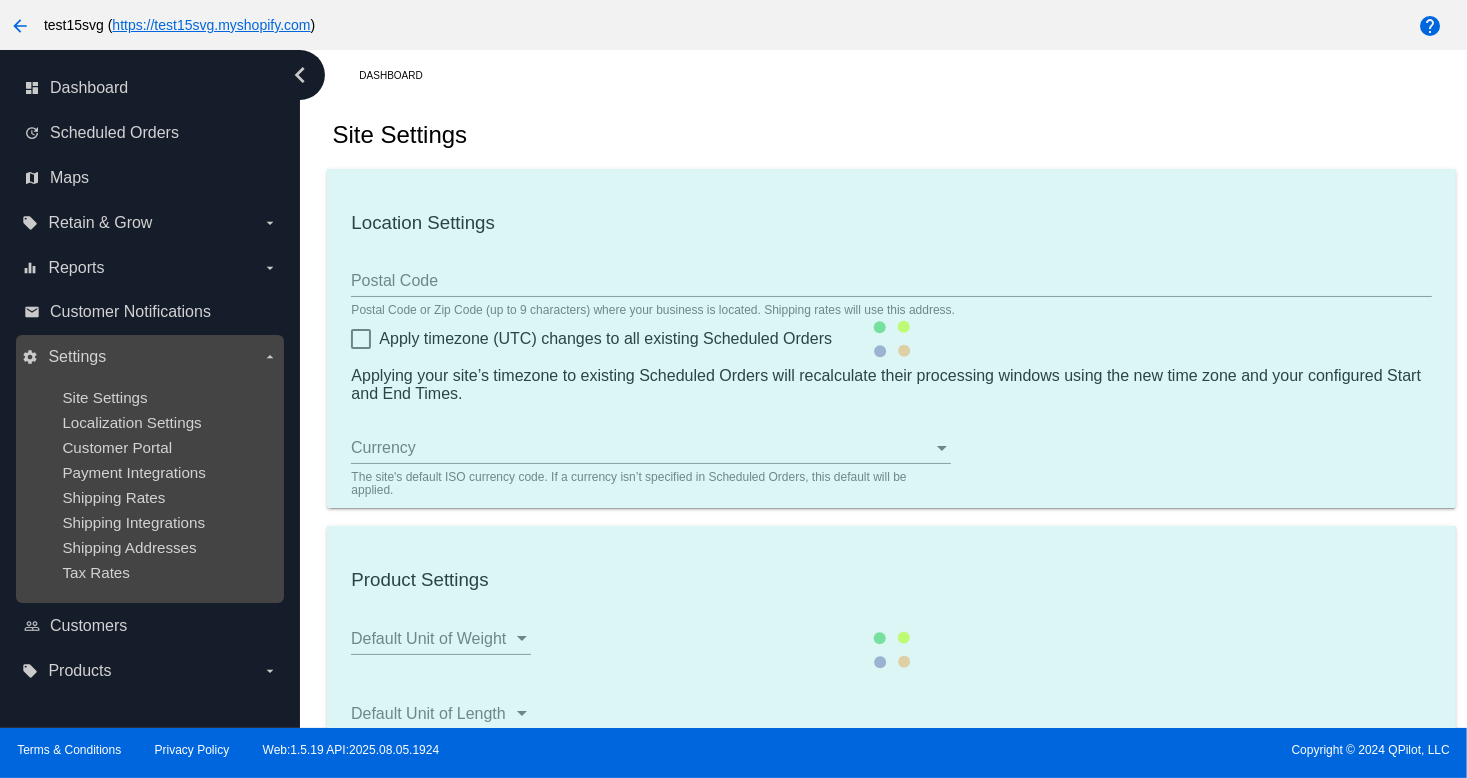 type on "66211" 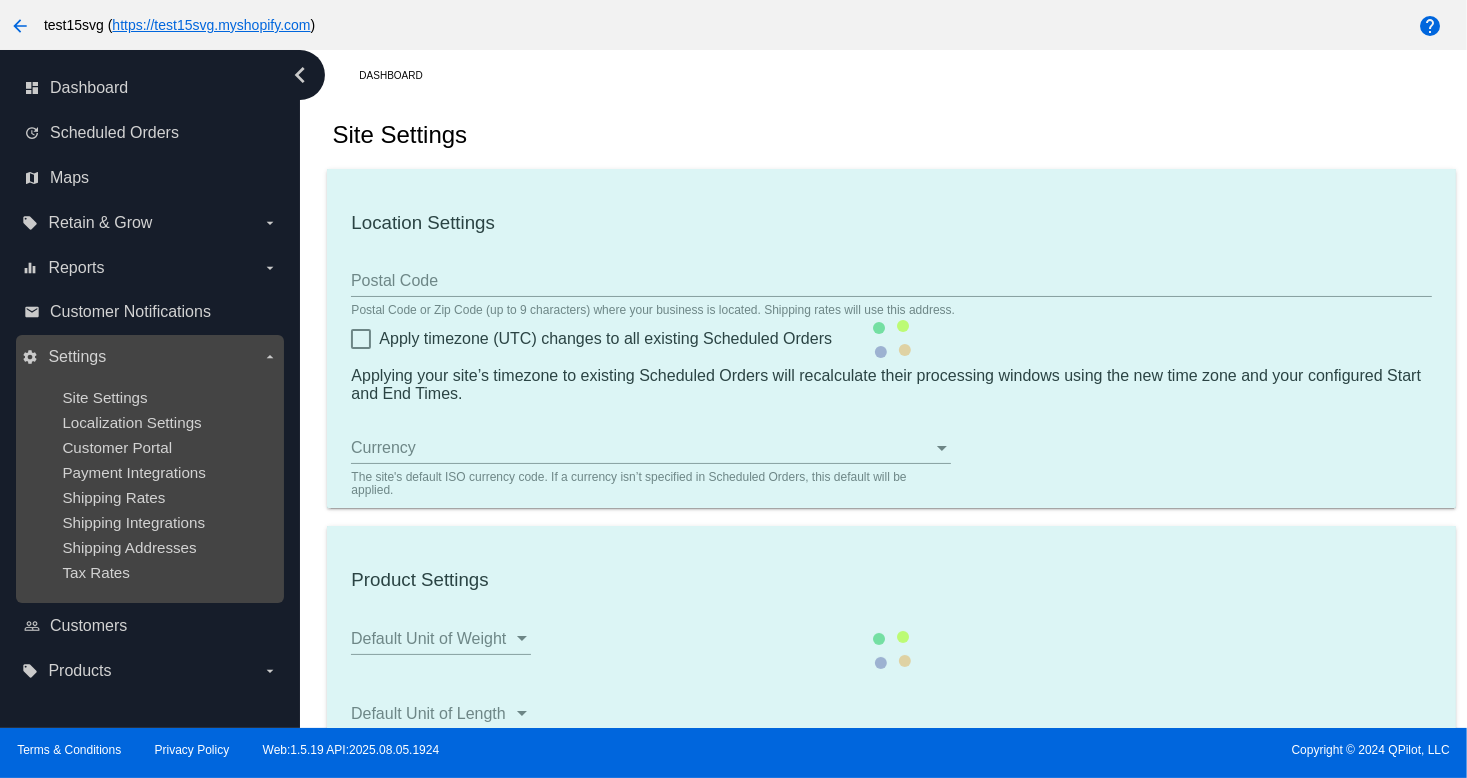 type on "02:00" 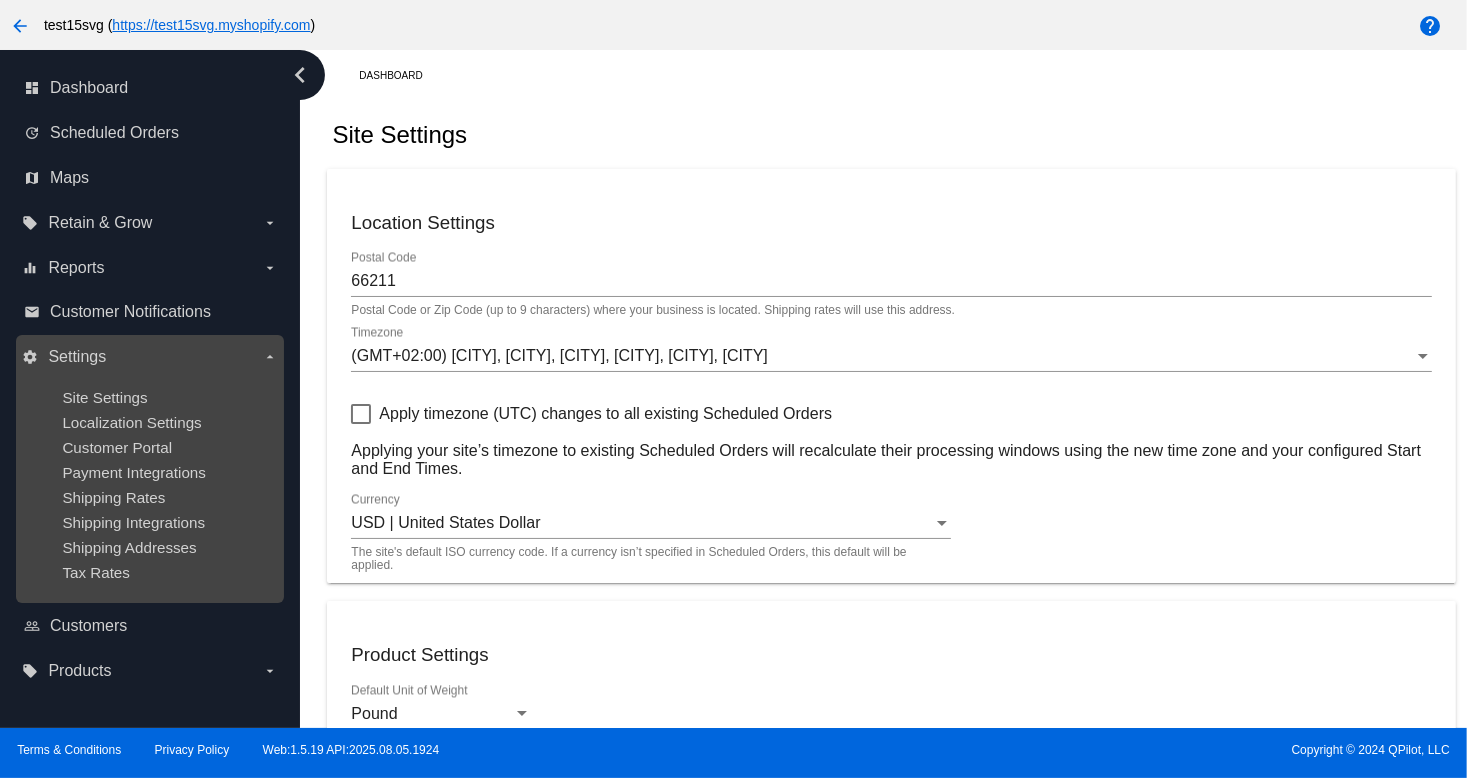 click on "Site Settings
Localization Settings
Customer Portal
Payment Integrations
Shipping Rates
Shipping Integrations
Shipping Addresses
Tax Rates" at bounding box center [149, 485] 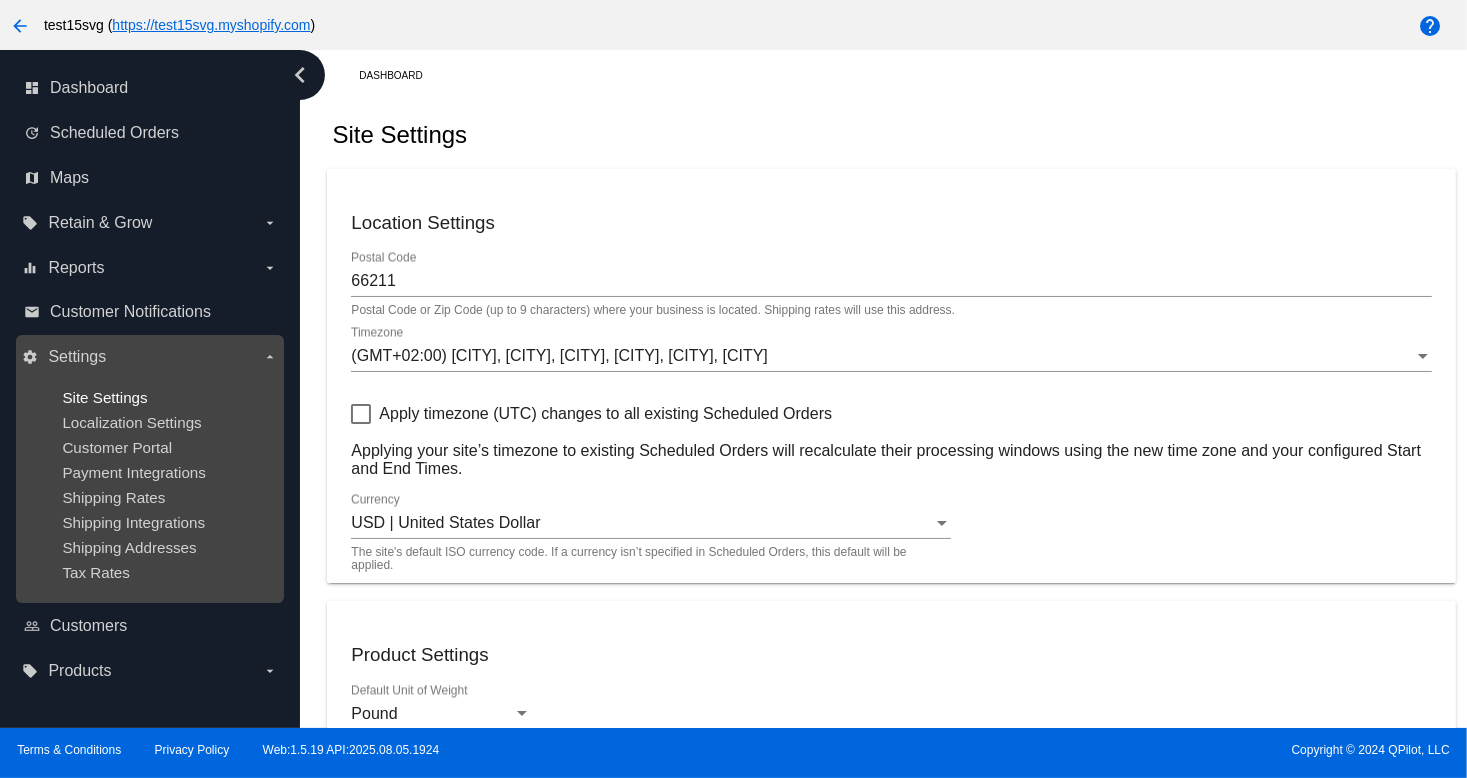 click on "Site Settings" at bounding box center (104, 397) 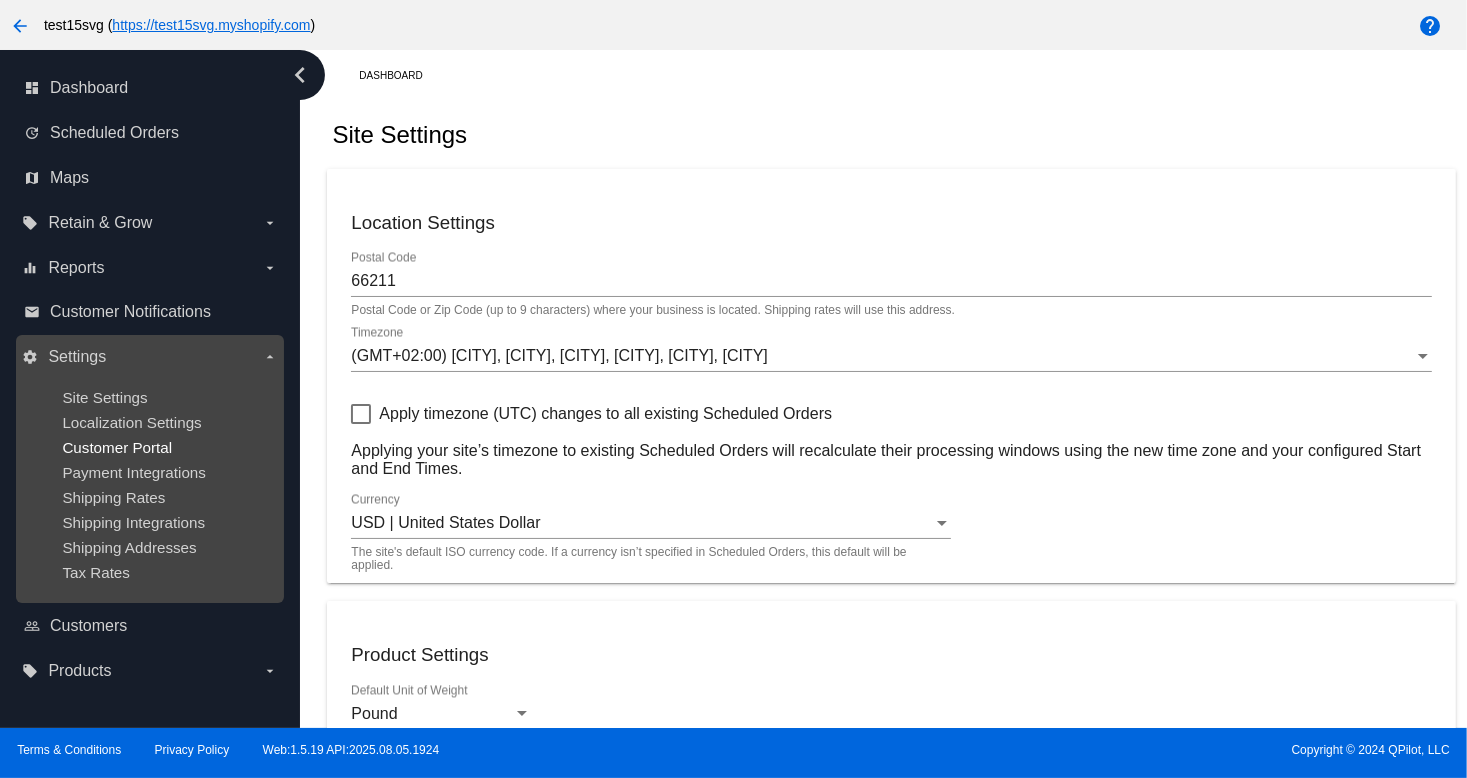 click on "Customer Portal" at bounding box center (117, 447) 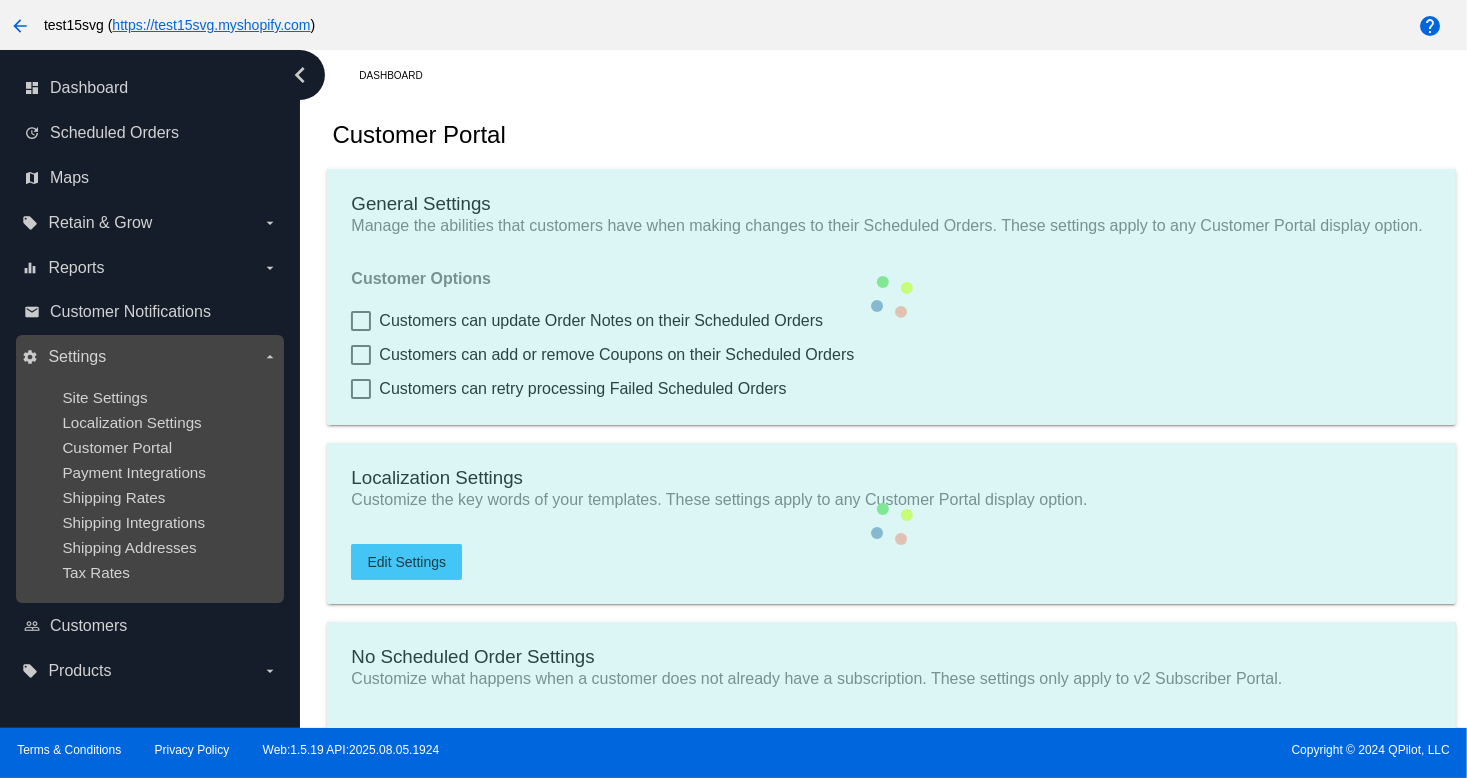 type on "Shop now to create a new Subscription" 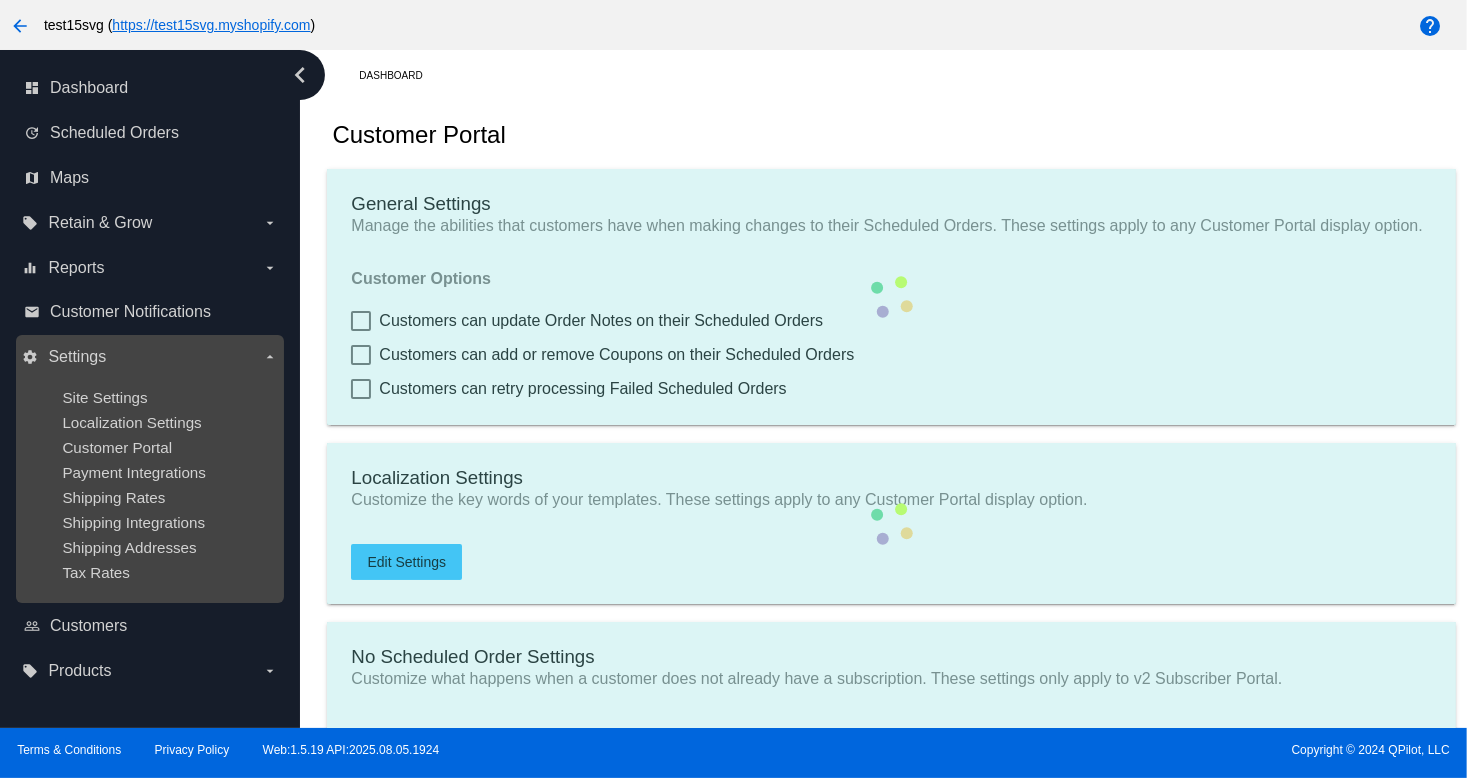 type on "https://test15svg.myshopify.com" 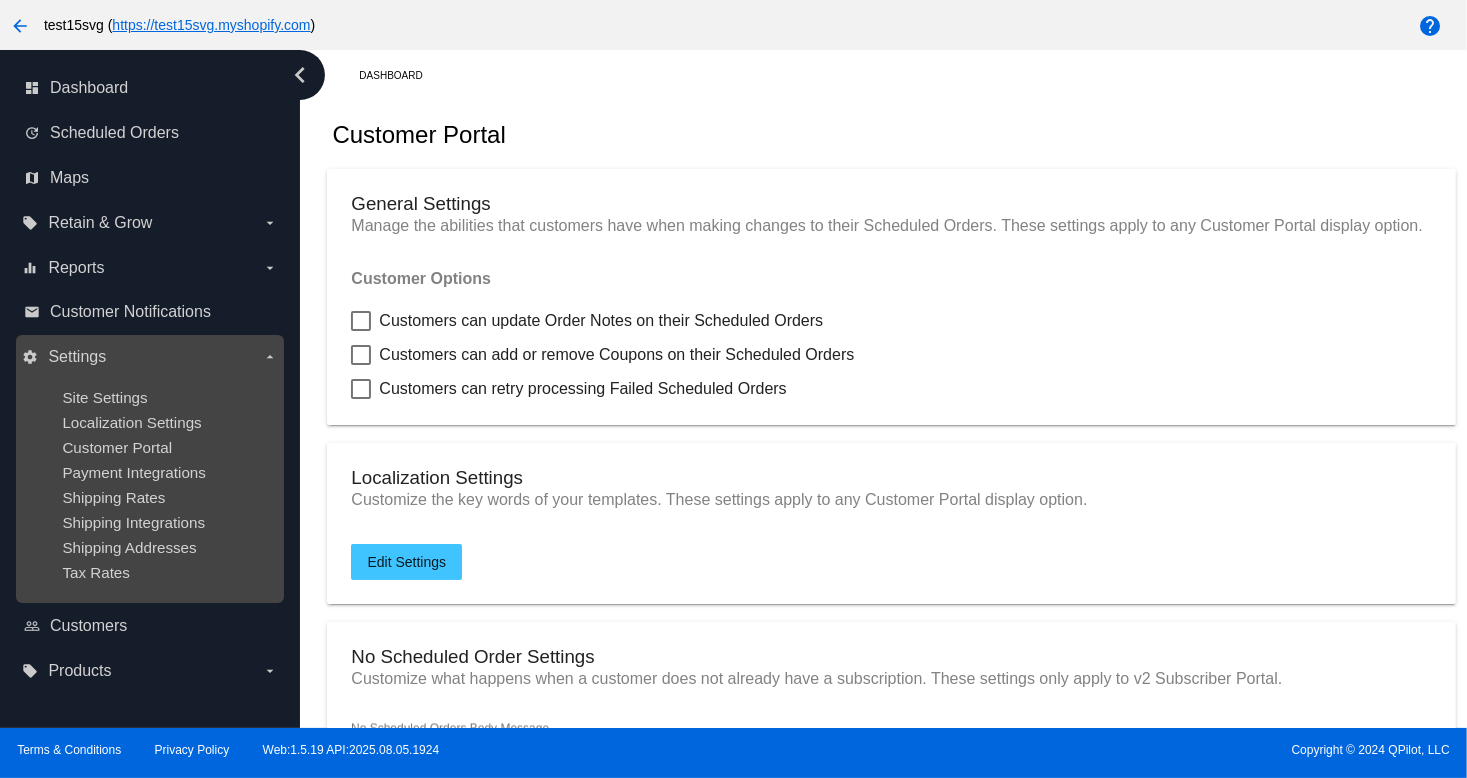 click on "Site Settings
Localization Settings
Customer Portal
Payment Integrations
Shipping Rates
Shipping Integrations
Shipping Addresses
Tax Rates" at bounding box center (149, 485) 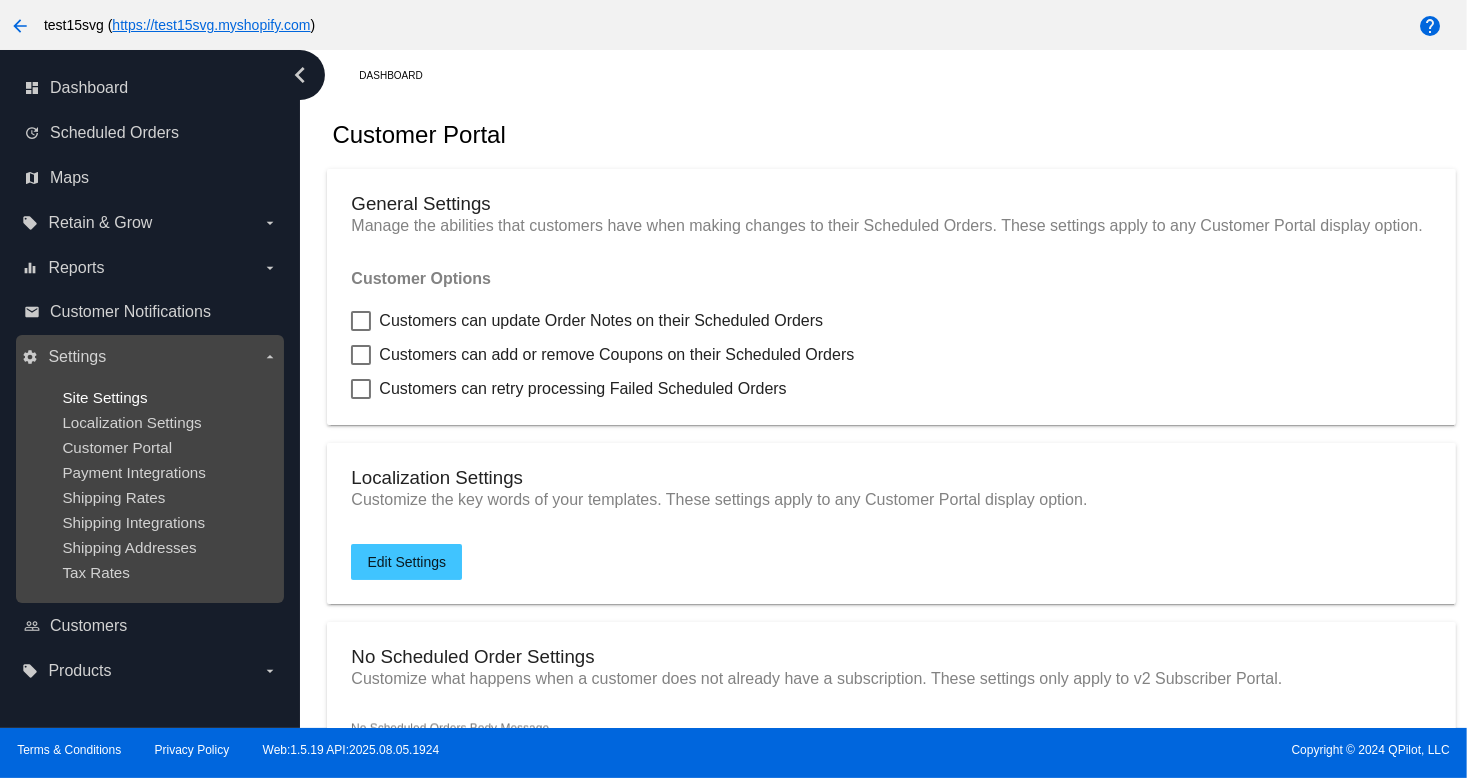 click on "Site Settings" at bounding box center [104, 397] 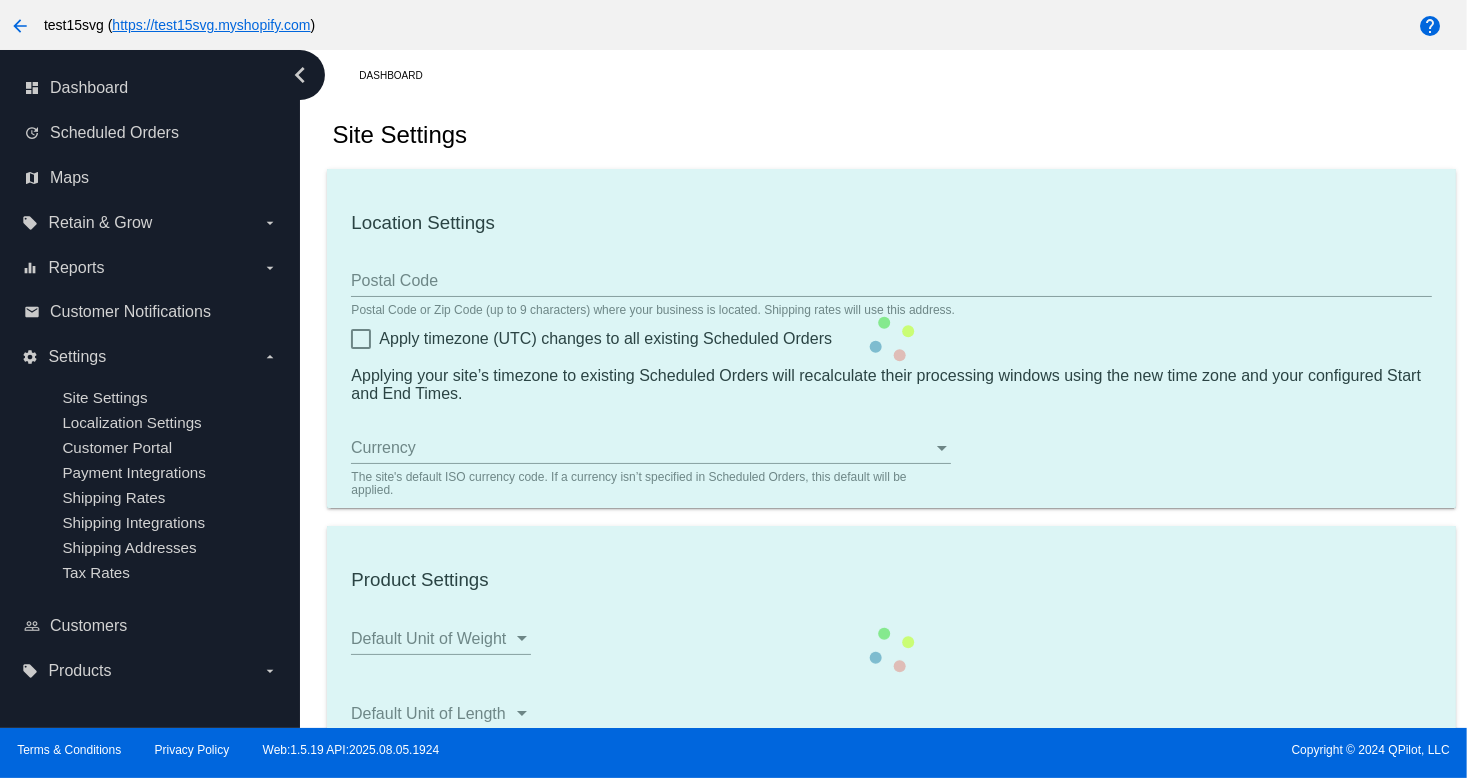 type on "66211" 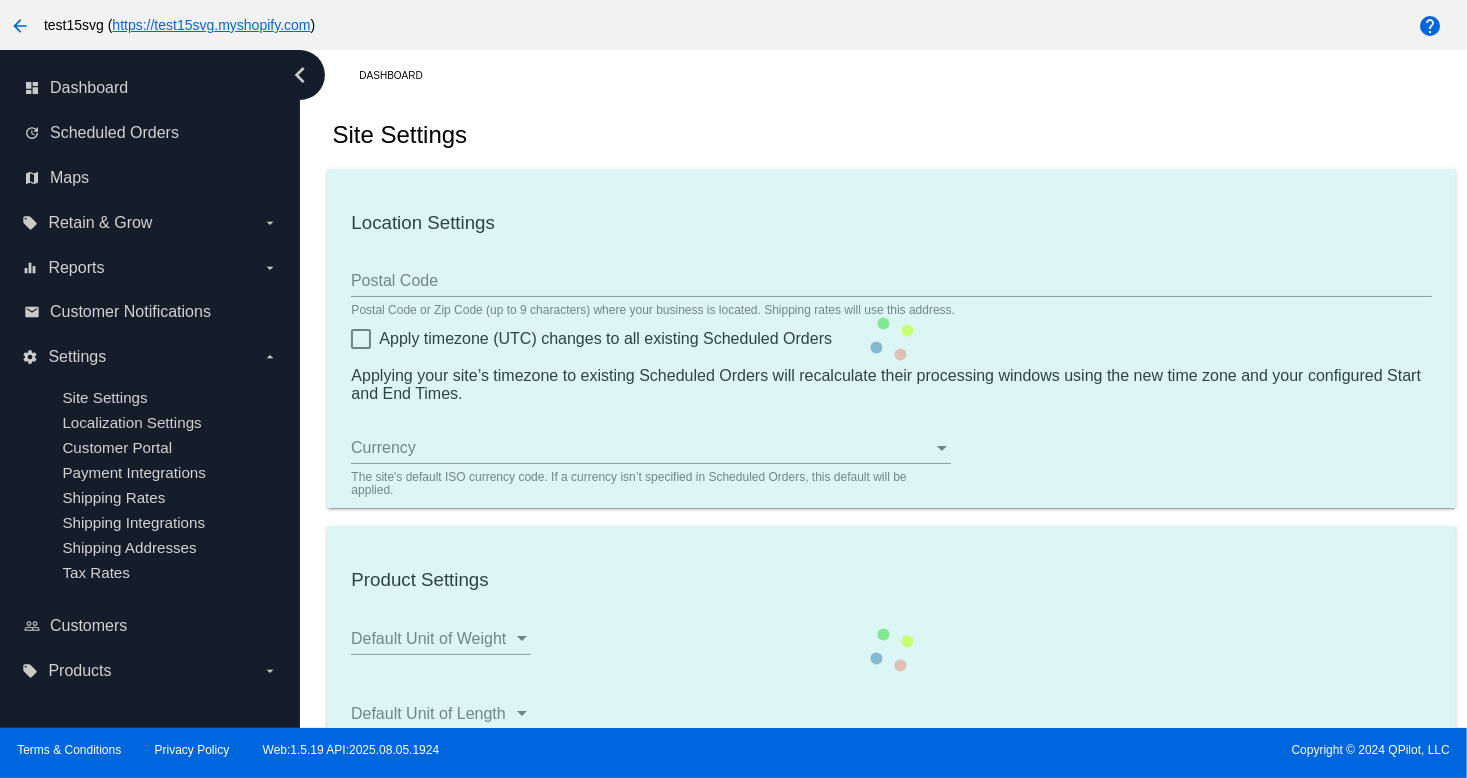 type on "02:00" 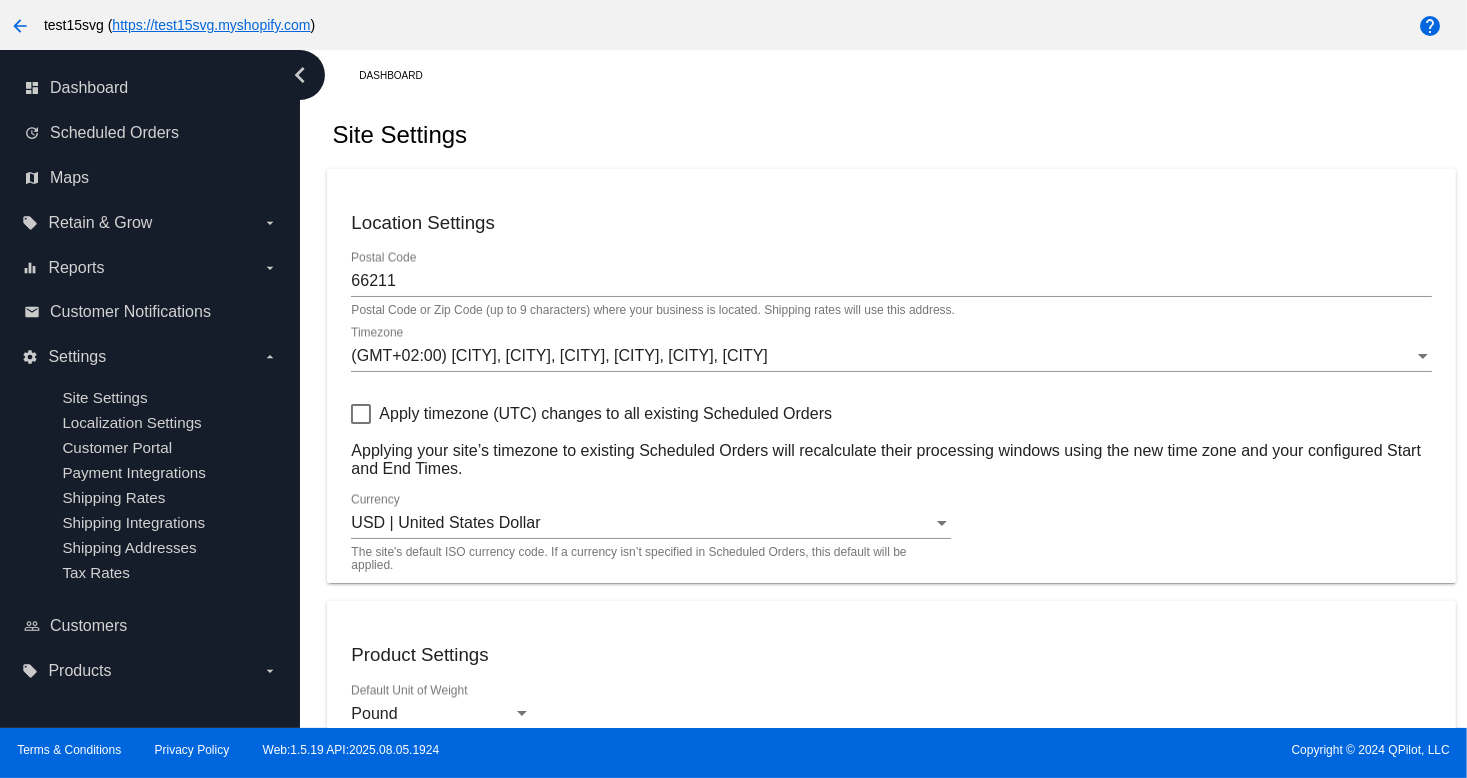 drag, startPoint x: 790, startPoint y: 245, endPoint x: 776, endPoint y: 254, distance: 16.643316 